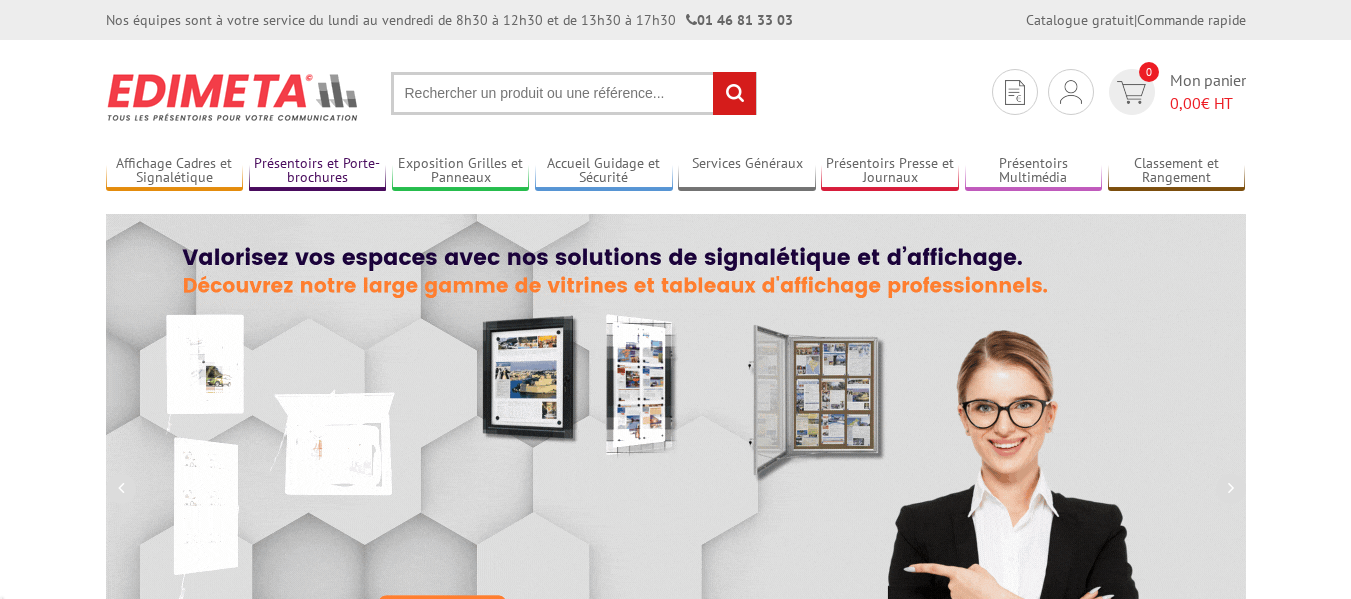 scroll, scrollTop: 0, scrollLeft: 0, axis: both 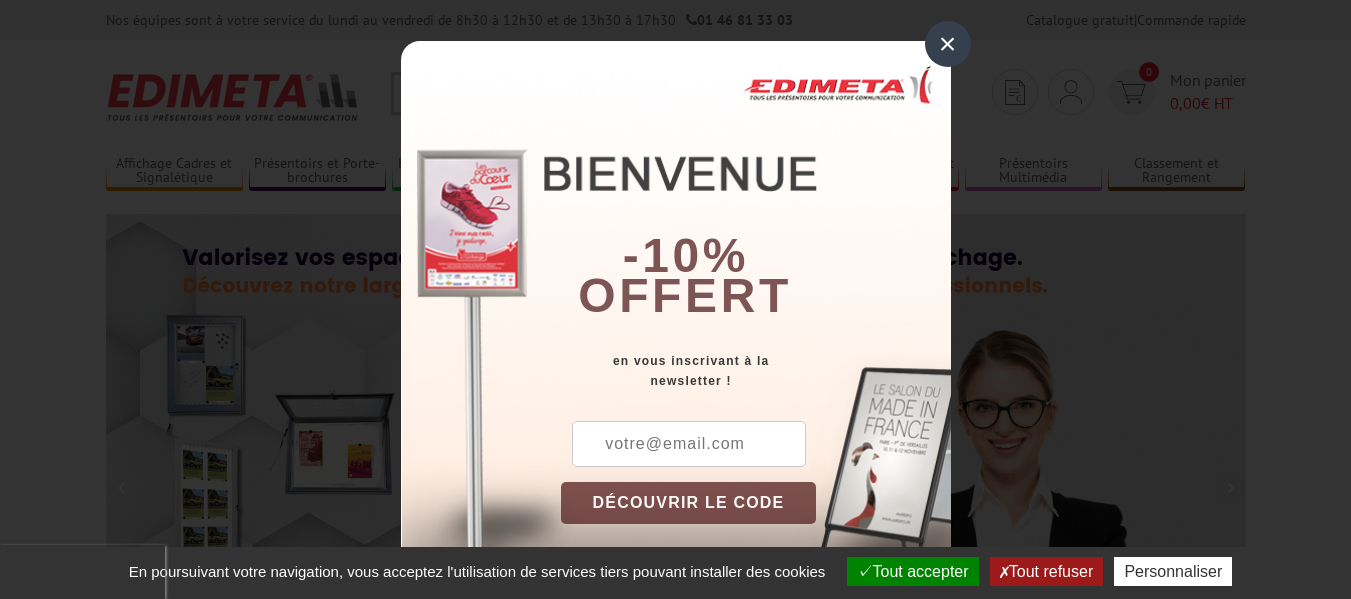 click on "×" at bounding box center [948, 44] 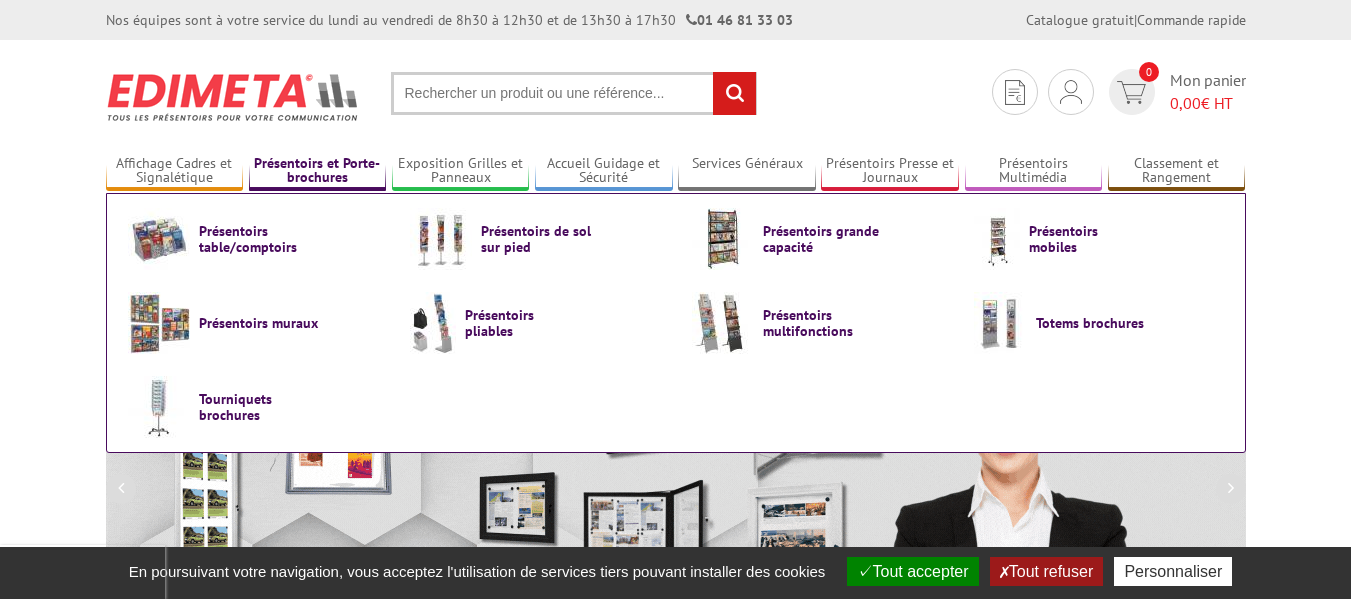 click on "Présentoirs et Porte-brochures" at bounding box center (318, 171) 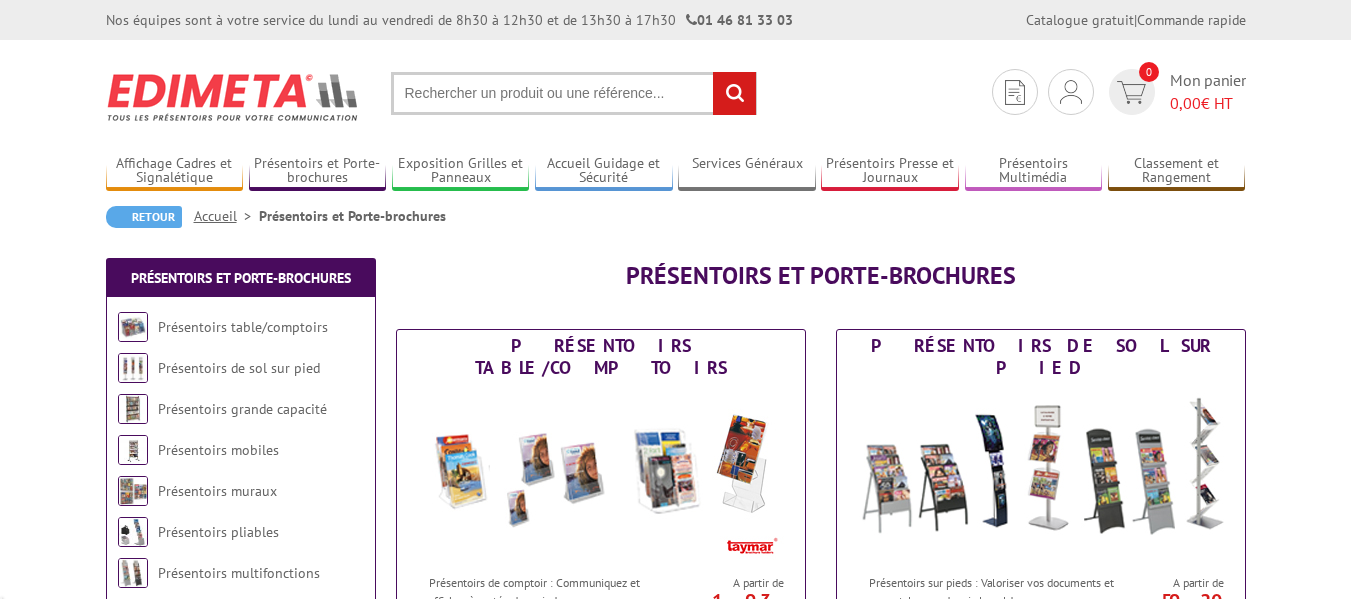 scroll, scrollTop: 0, scrollLeft: 0, axis: both 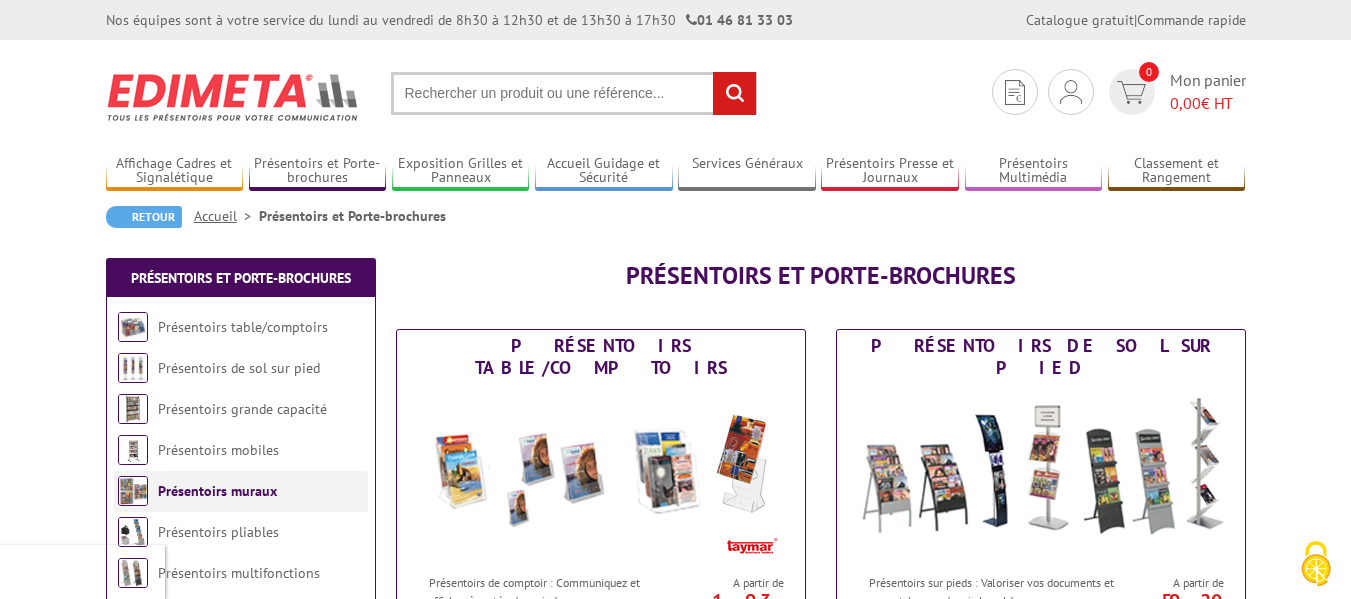 click on "Présentoirs muraux" at bounding box center [217, 491] 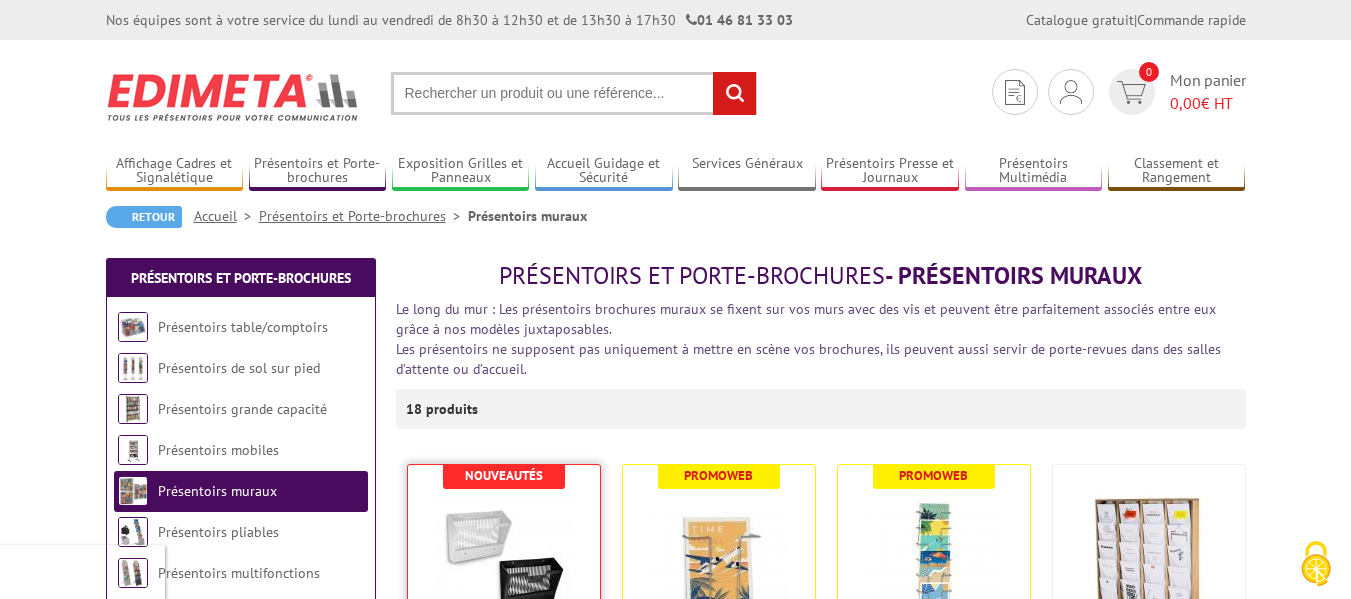 scroll, scrollTop: 200, scrollLeft: 0, axis: vertical 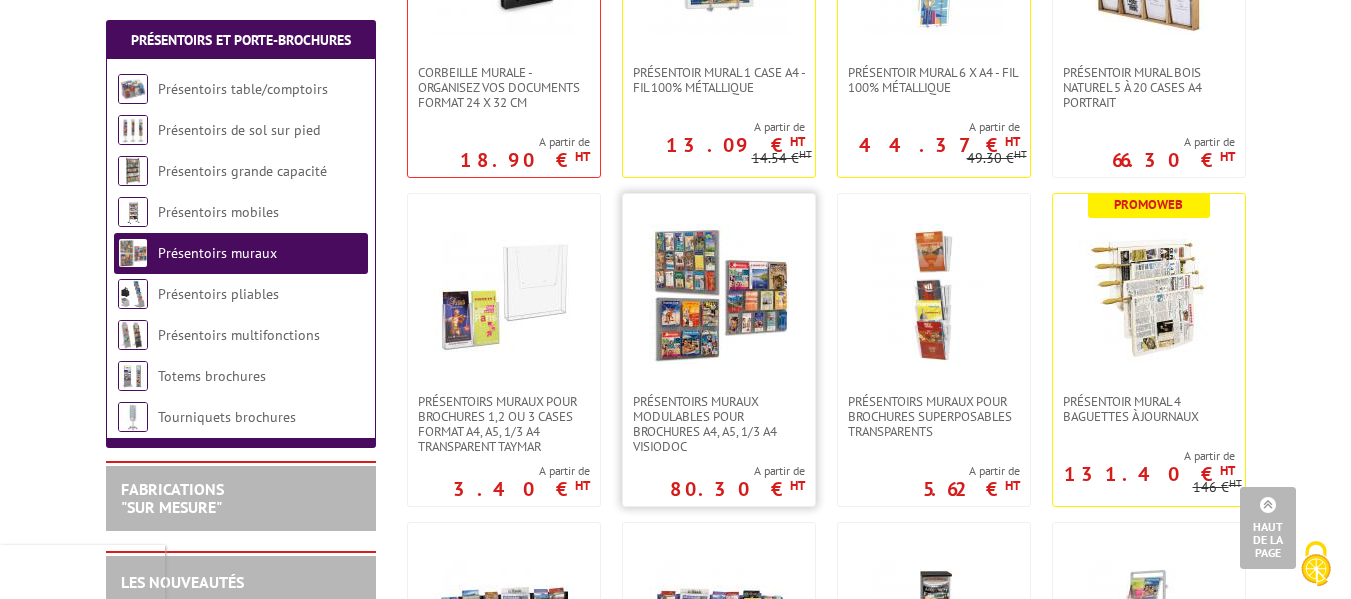 click at bounding box center (719, 294) 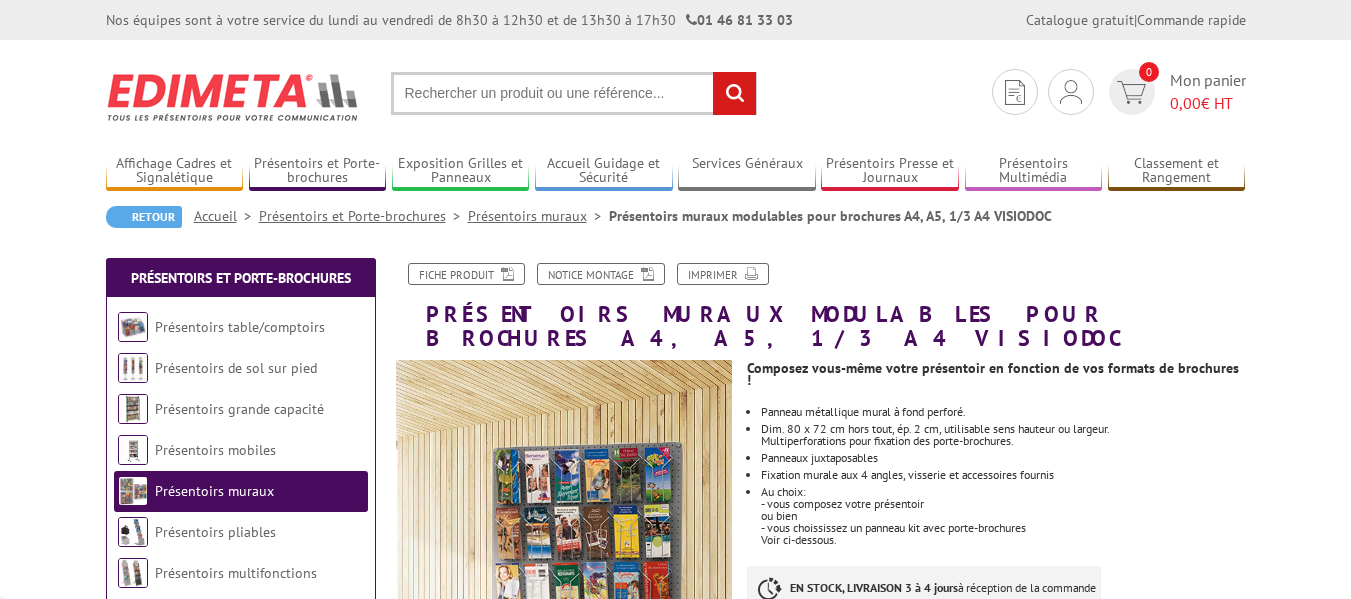 scroll, scrollTop: 0, scrollLeft: 0, axis: both 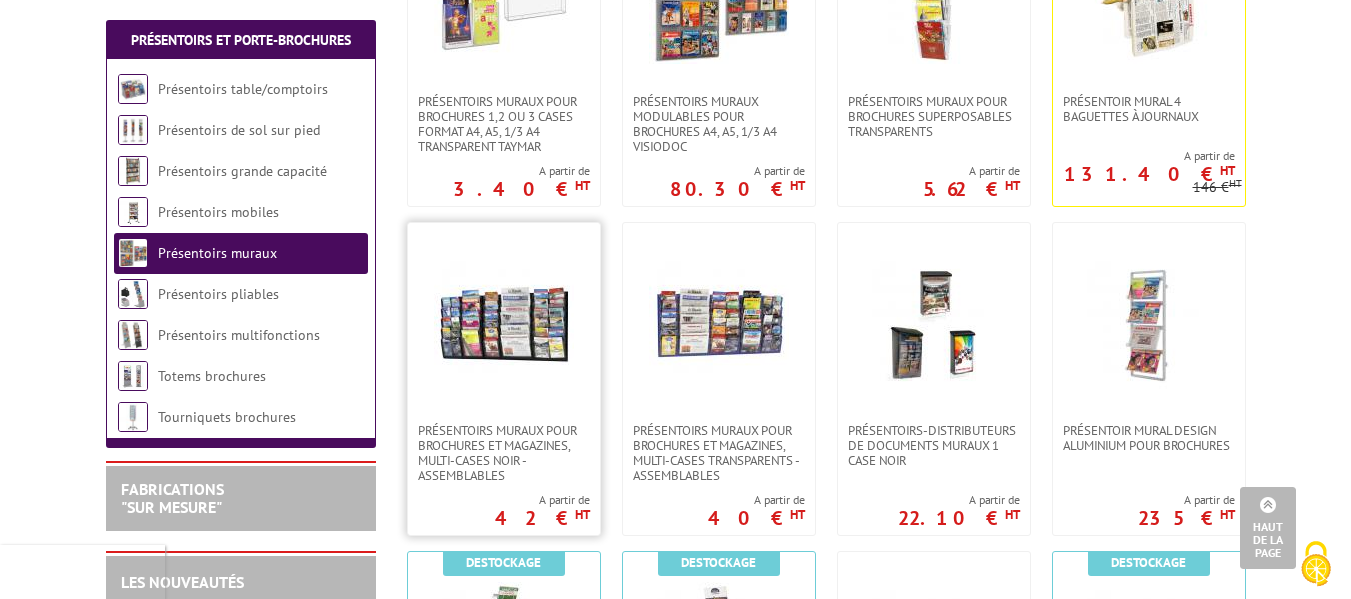 click at bounding box center [504, 323] 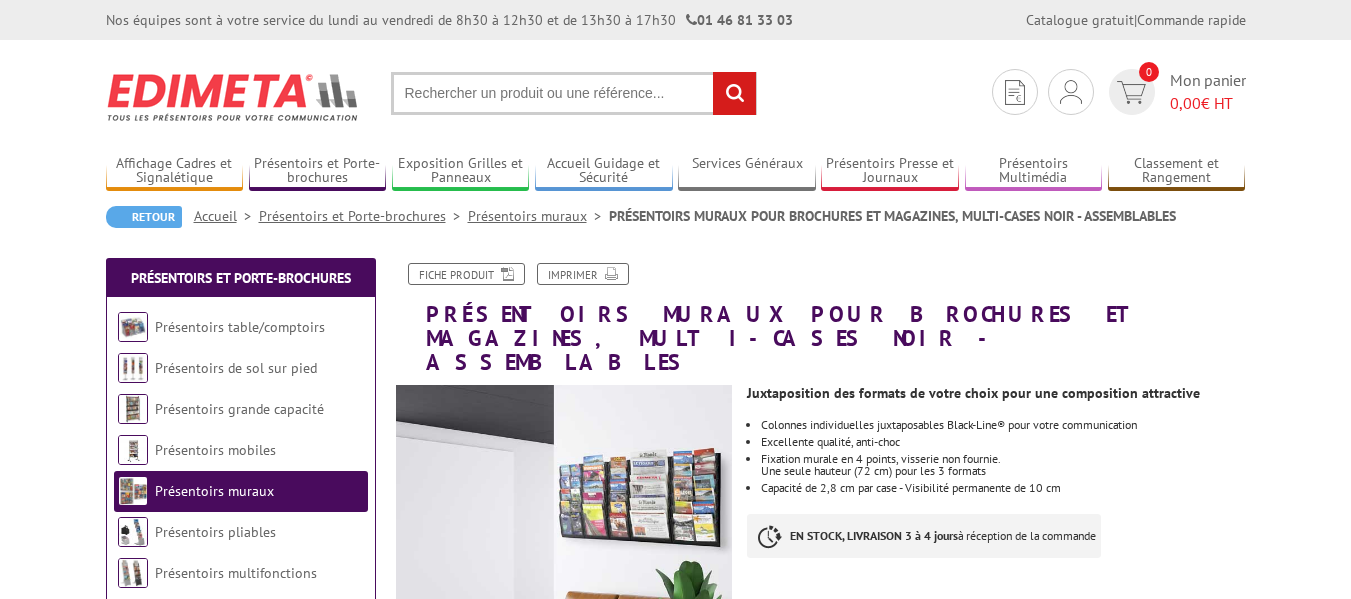 scroll, scrollTop: 0, scrollLeft: 0, axis: both 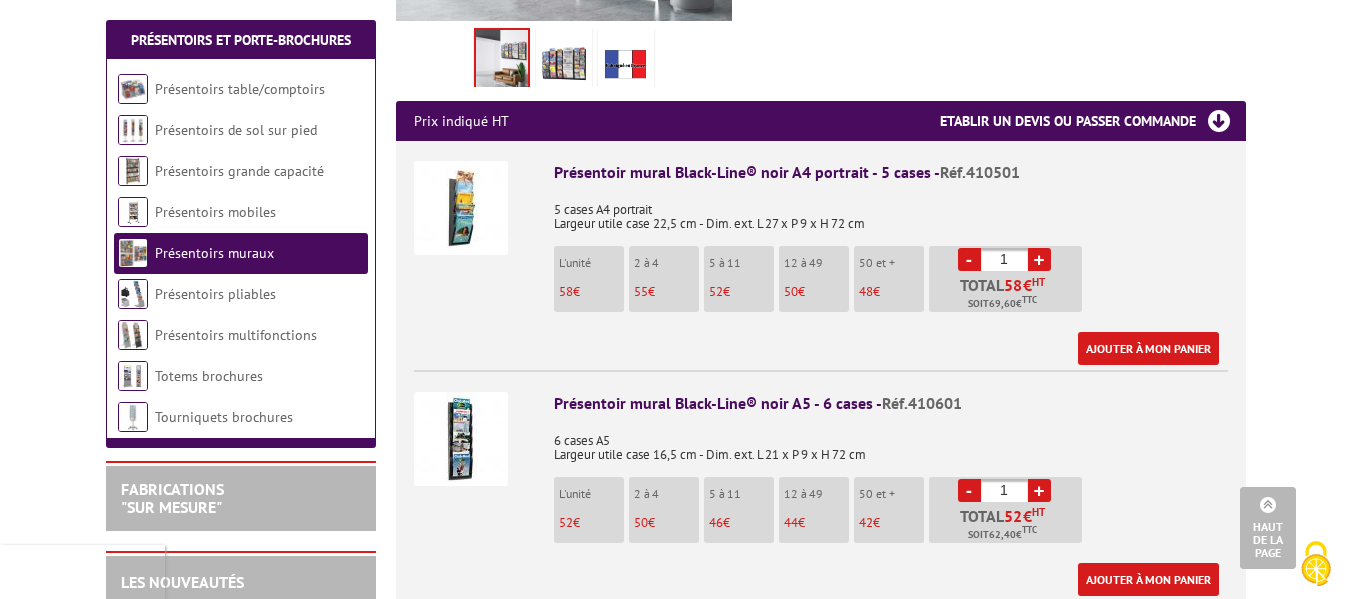 click on "6 cases A5 Largeur utile case 16,5 cm - Dim. ext. L 21 x P 9 x H 72 cm" at bounding box center (891, 441) 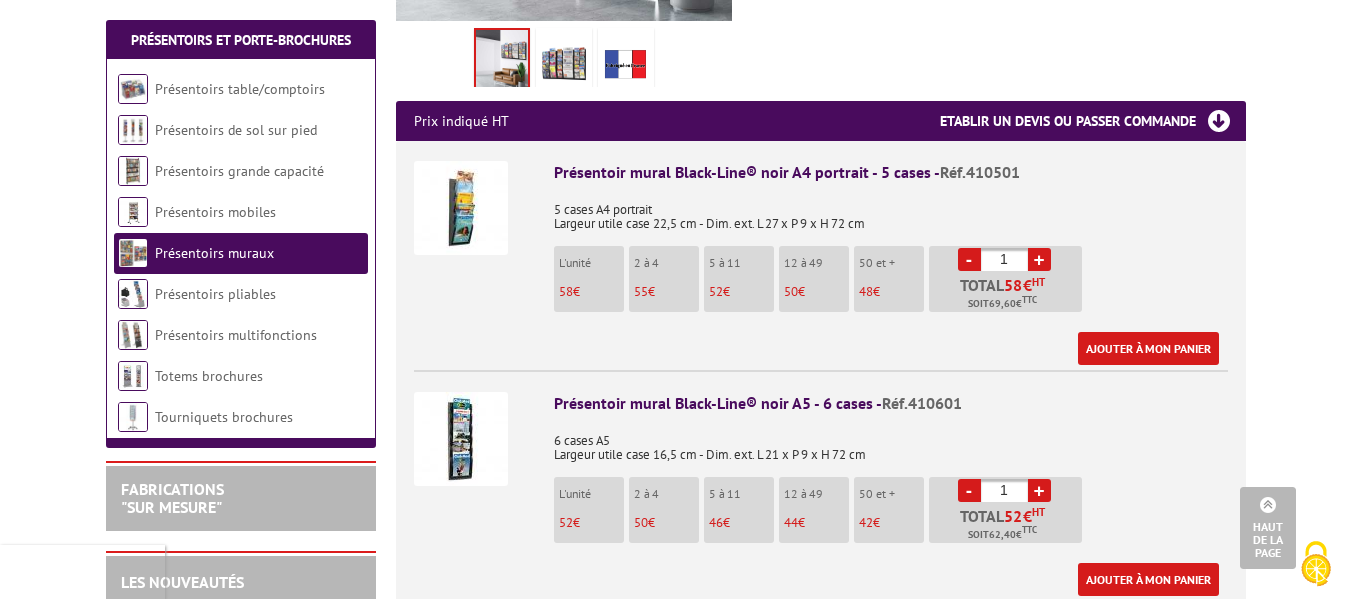 click at bounding box center [461, 439] 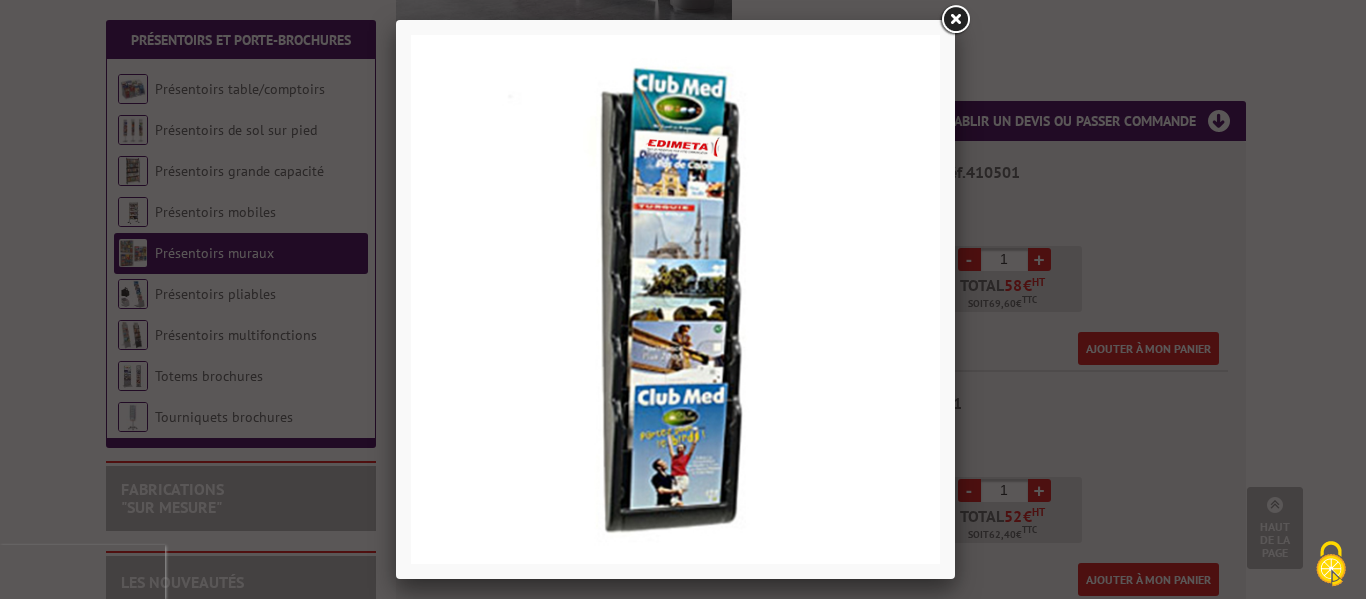 click at bounding box center [955, 20] 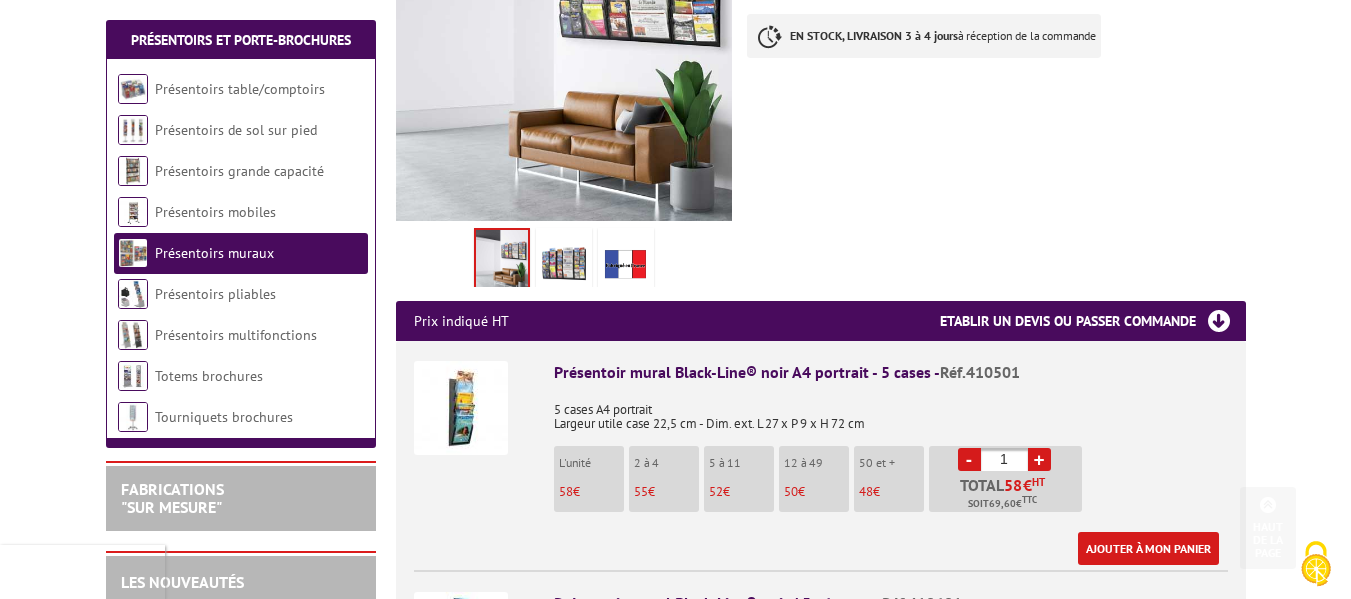 scroll, scrollTop: 600, scrollLeft: 0, axis: vertical 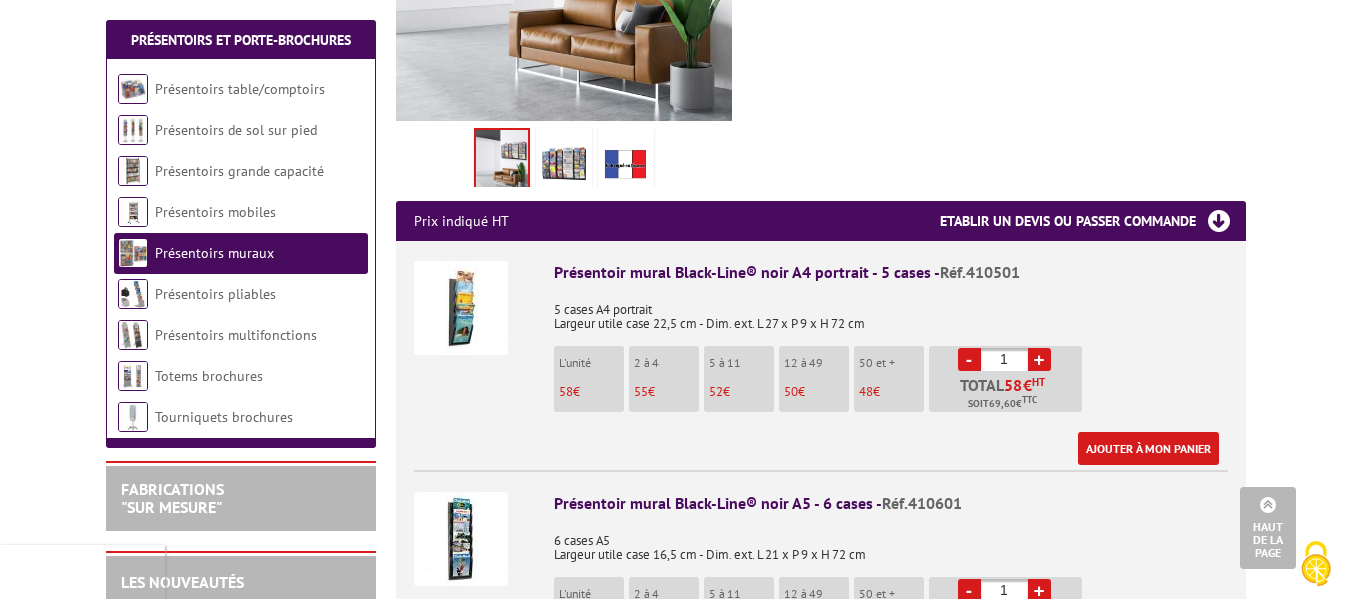 click at bounding box center (461, 308) 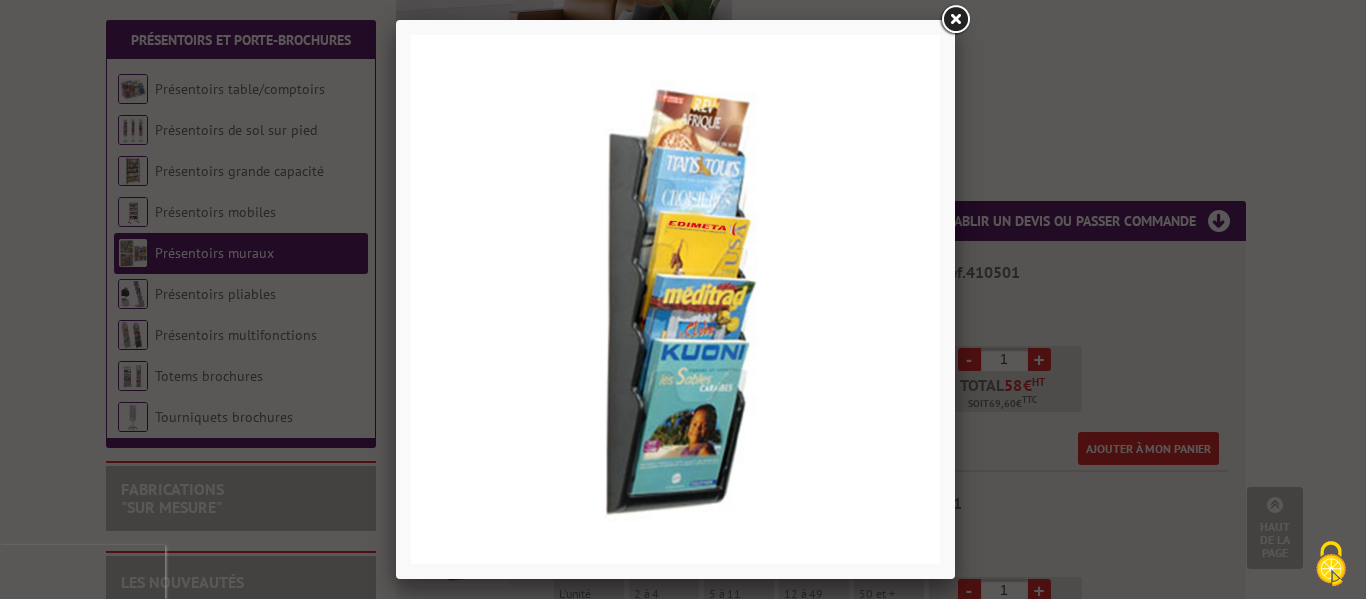 click at bounding box center [955, 20] 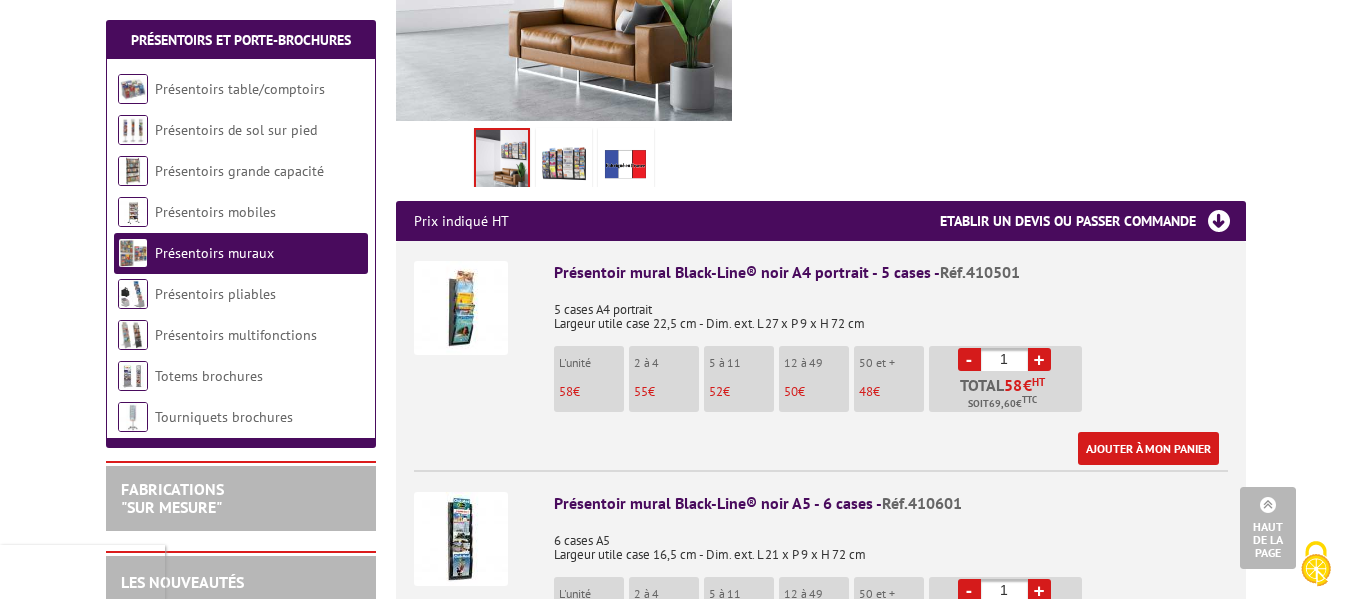 click at bounding box center [461, 539] 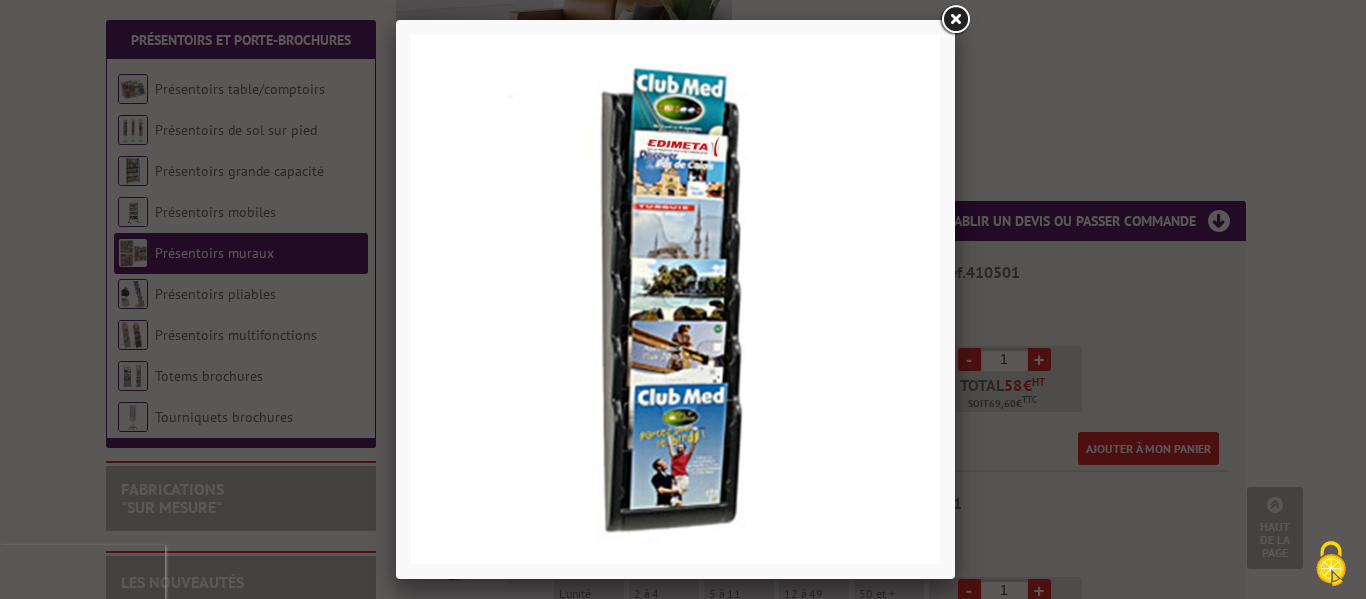 click at bounding box center (955, 20) 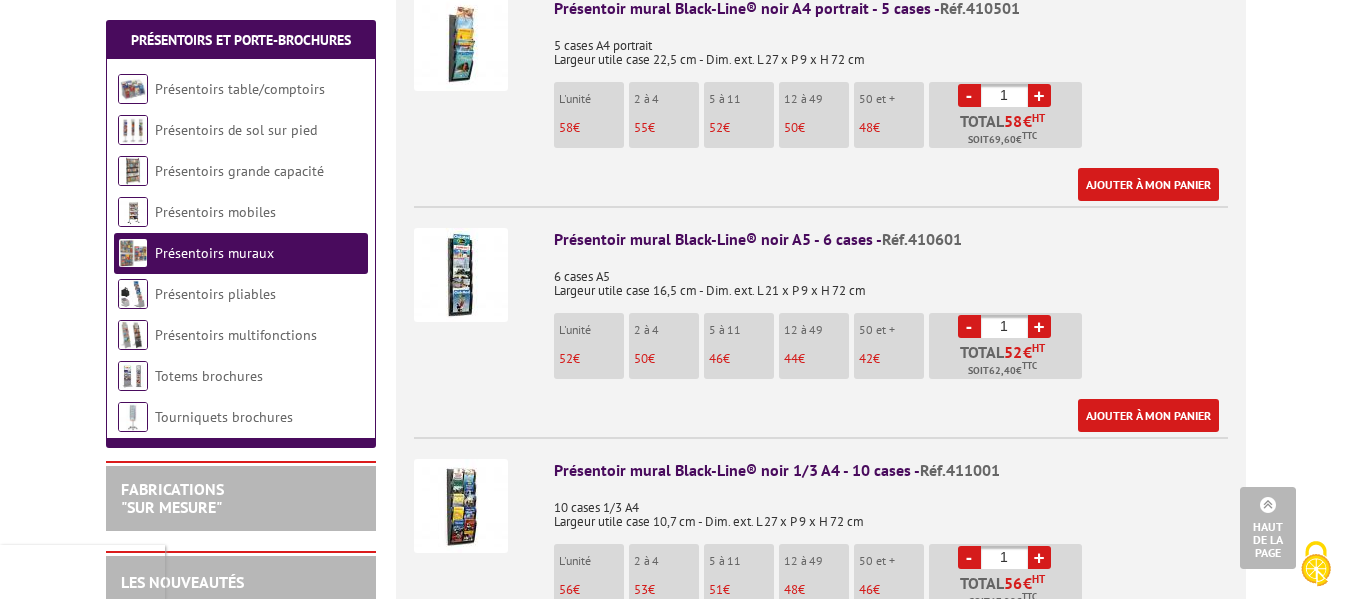 scroll, scrollTop: 900, scrollLeft: 0, axis: vertical 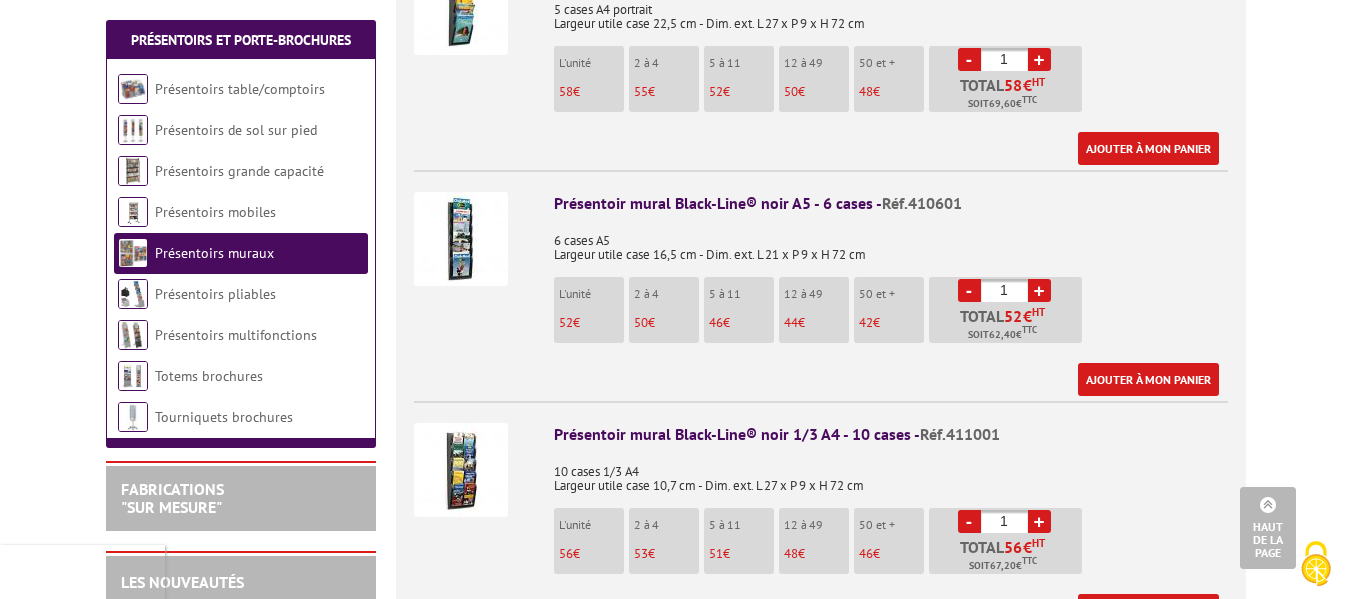 click at bounding box center (461, 470) 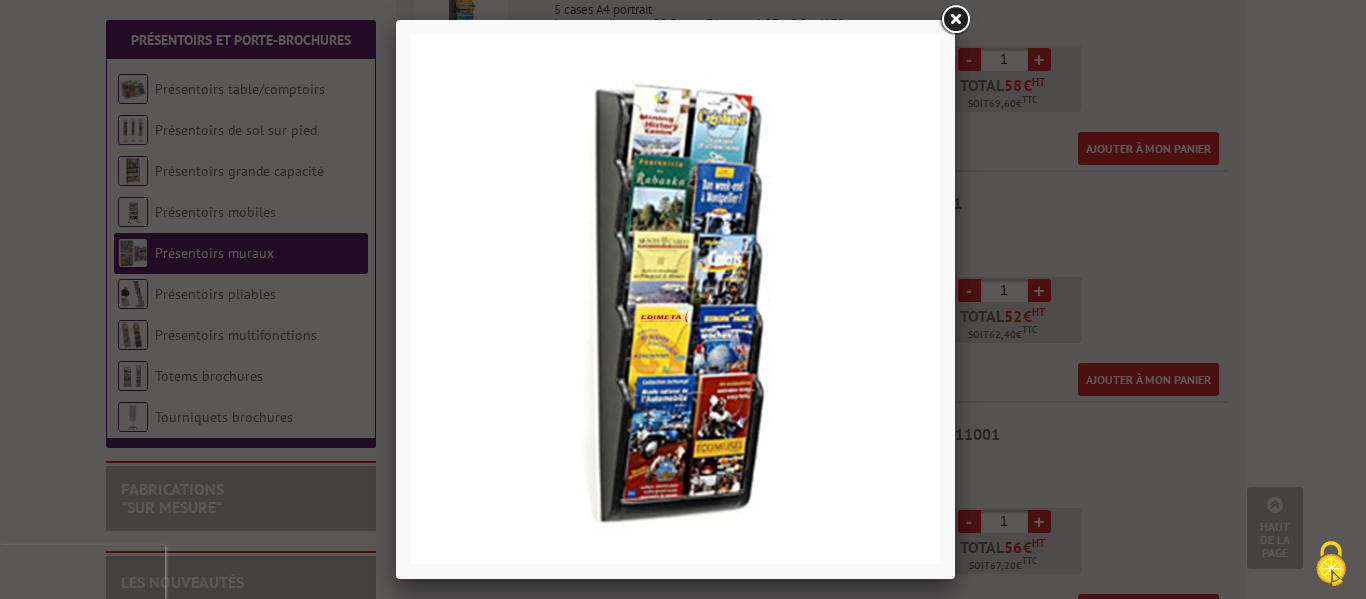 click at bounding box center (955, 20) 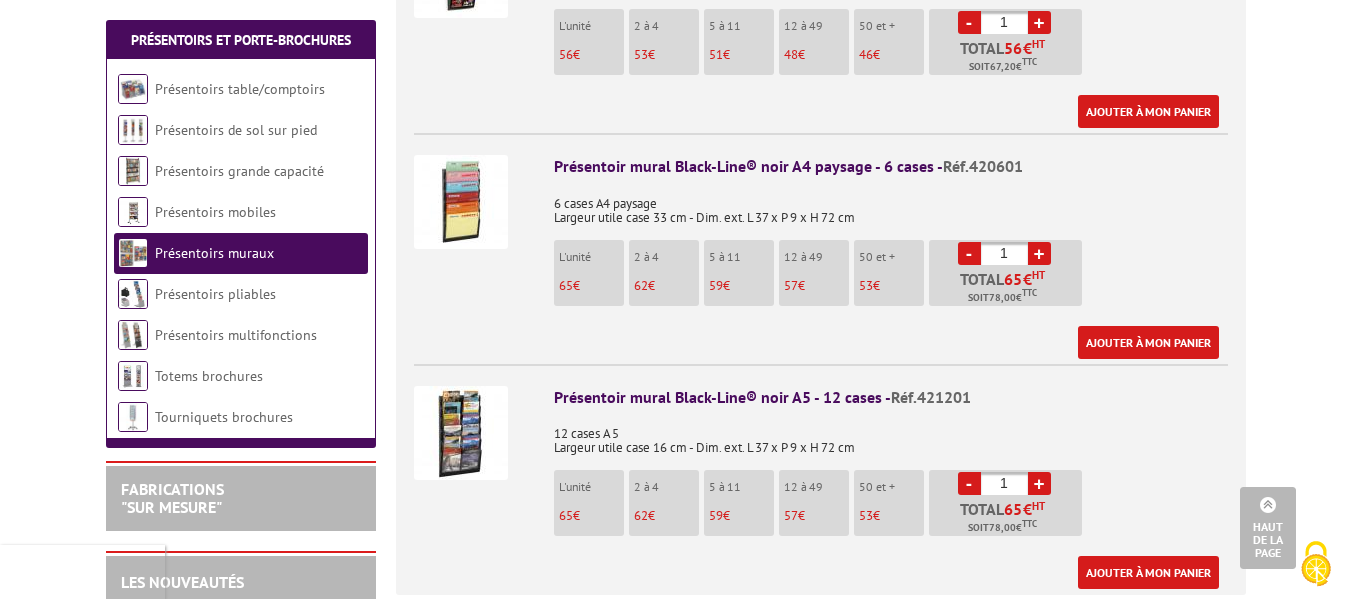 scroll, scrollTop: 1400, scrollLeft: 0, axis: vertical 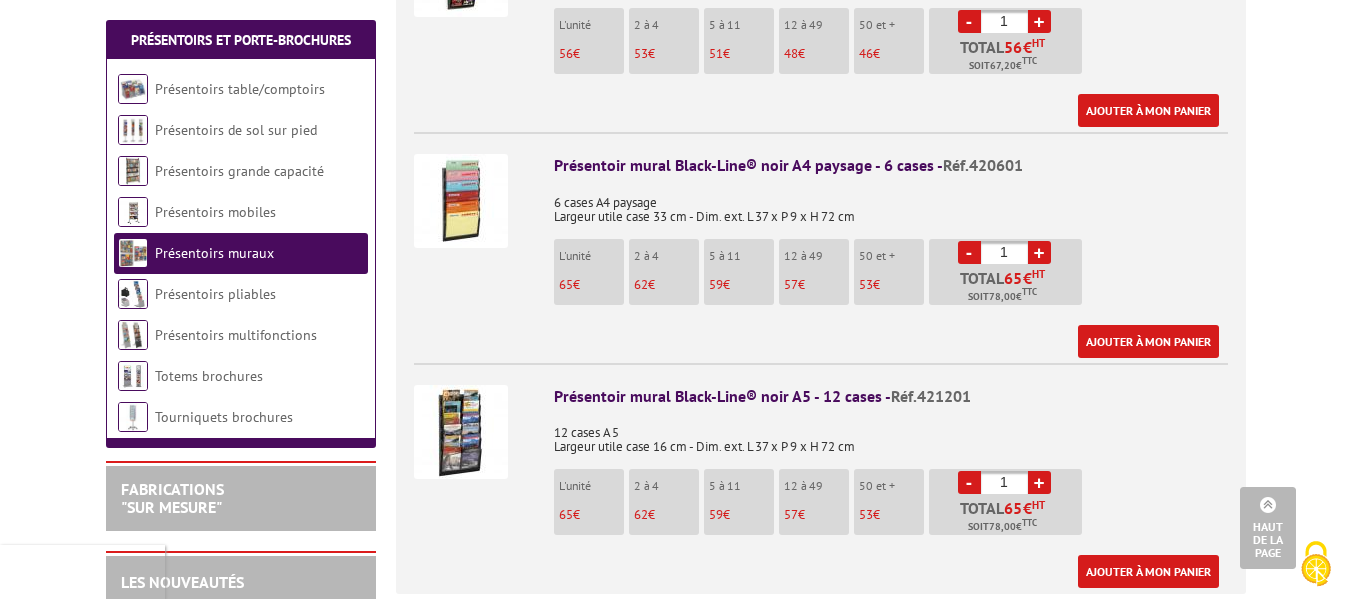 click at bounding box center [461, 432] 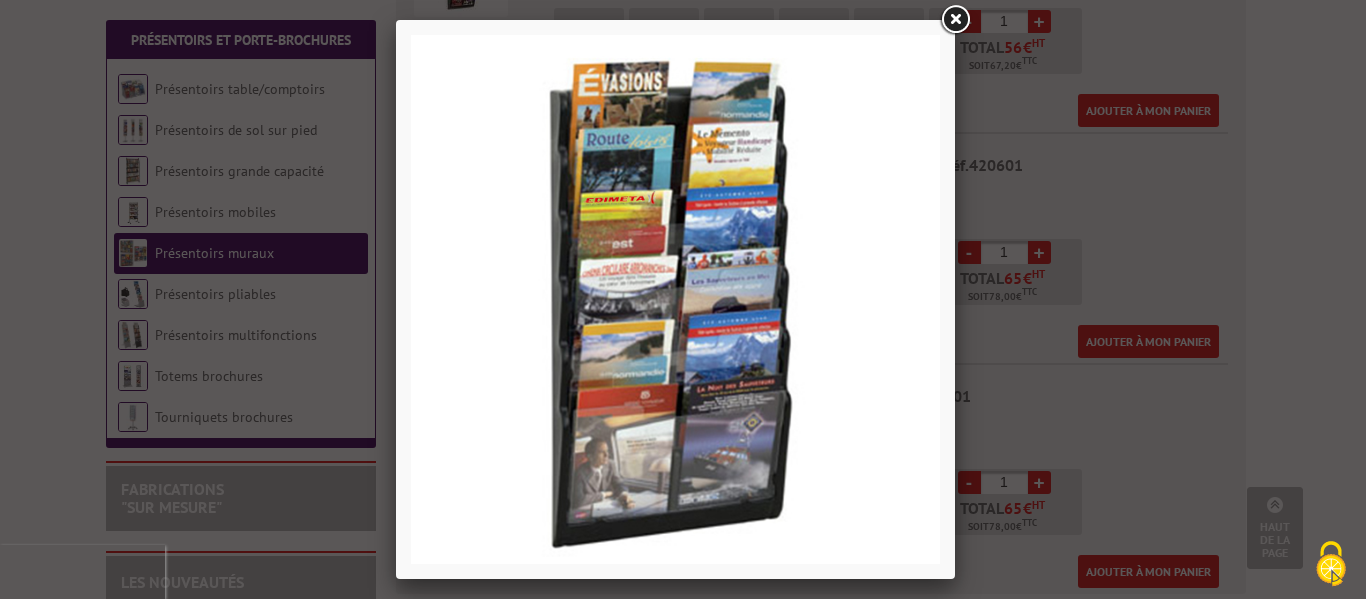 click at bounding box center [955, 20] 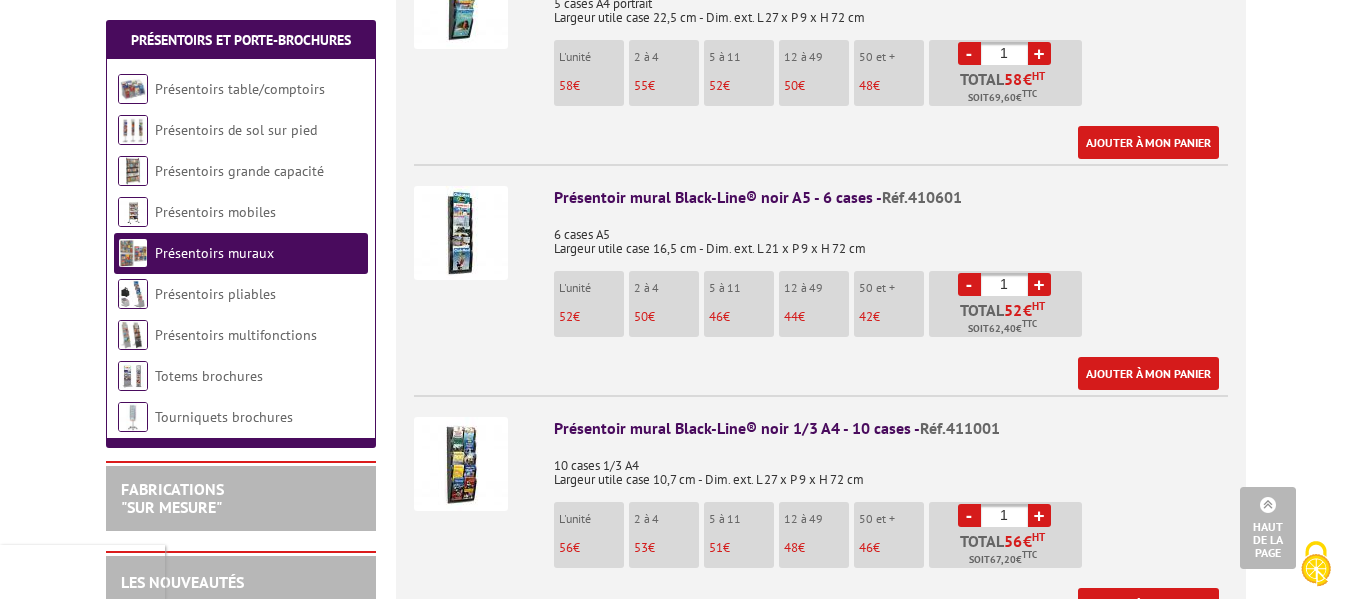 scroll, scrollTop: 900, scrollLeft: 0, axis: vertical 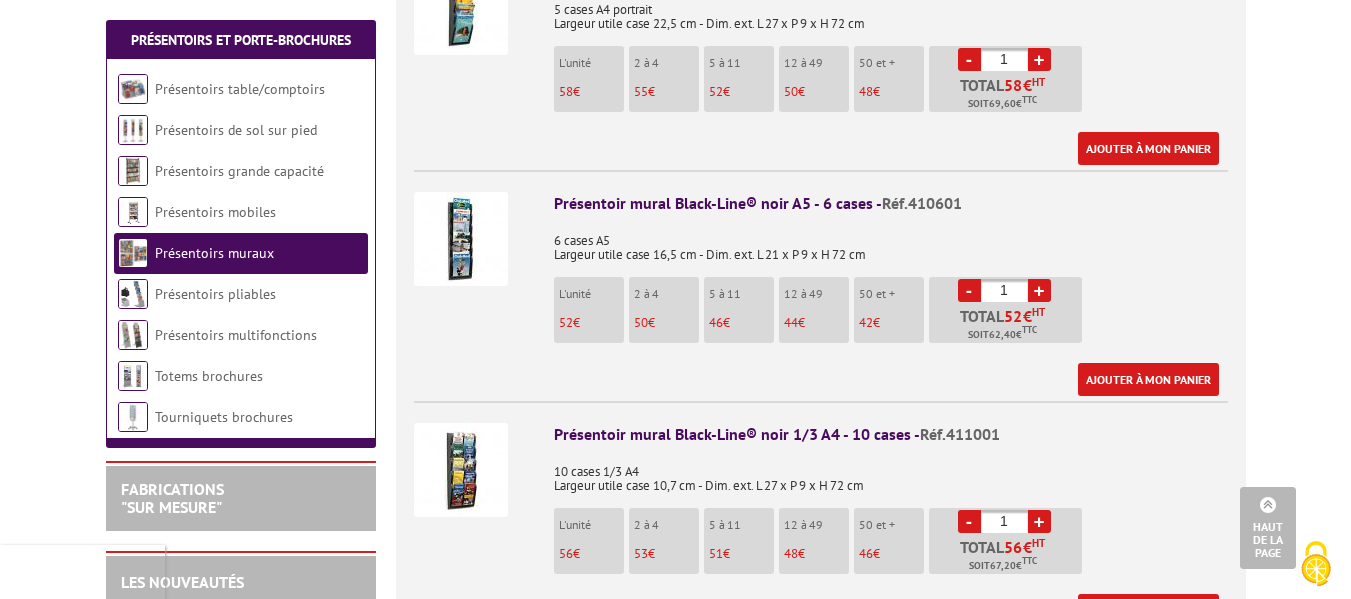 click at bounding box center (461, 239) 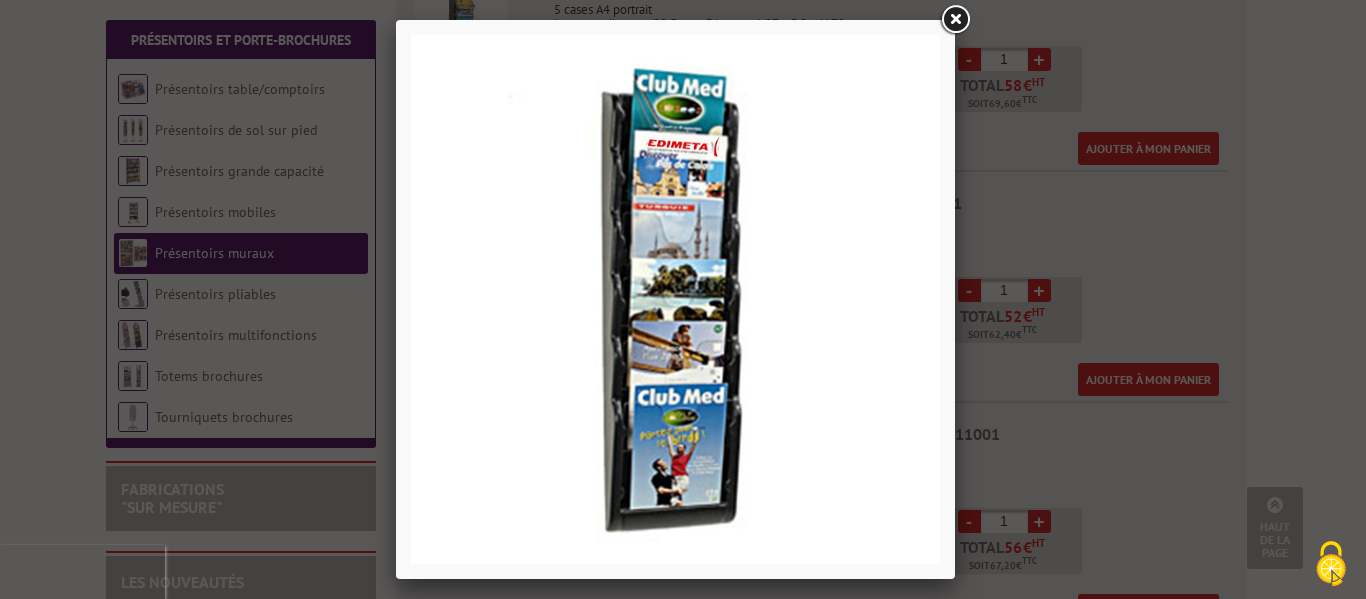 click at bounding box center [955, 20] 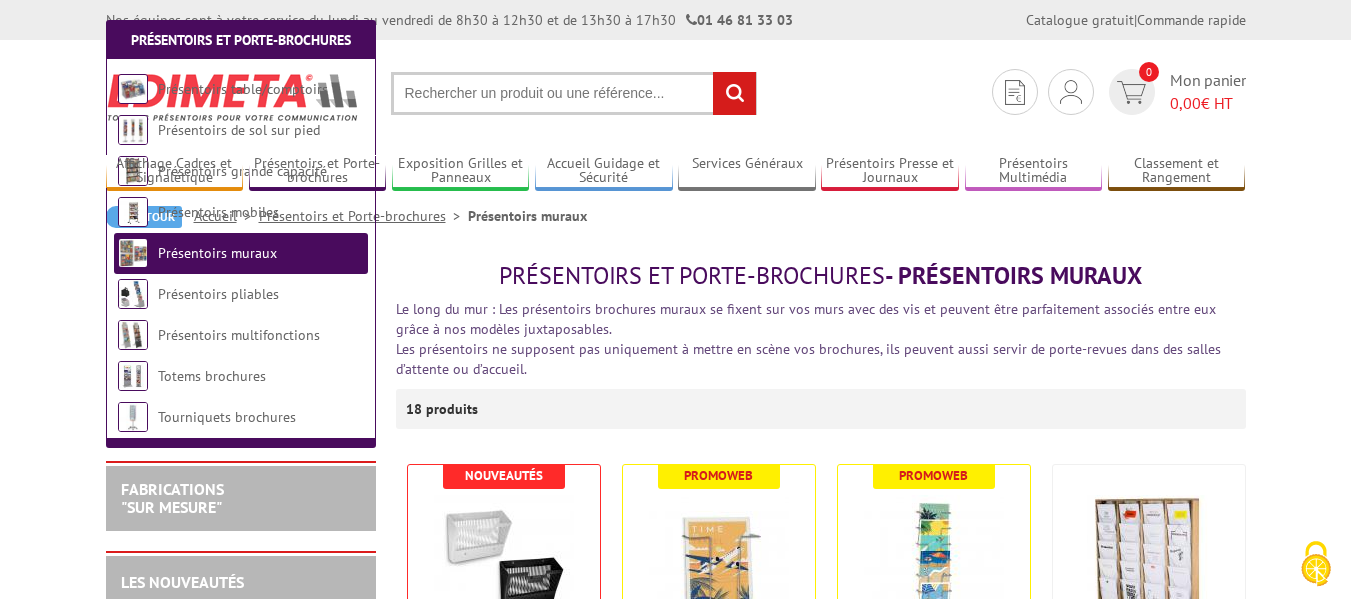 scroll, scrollTop: 900, scrollLeft: 0, axis: vertical 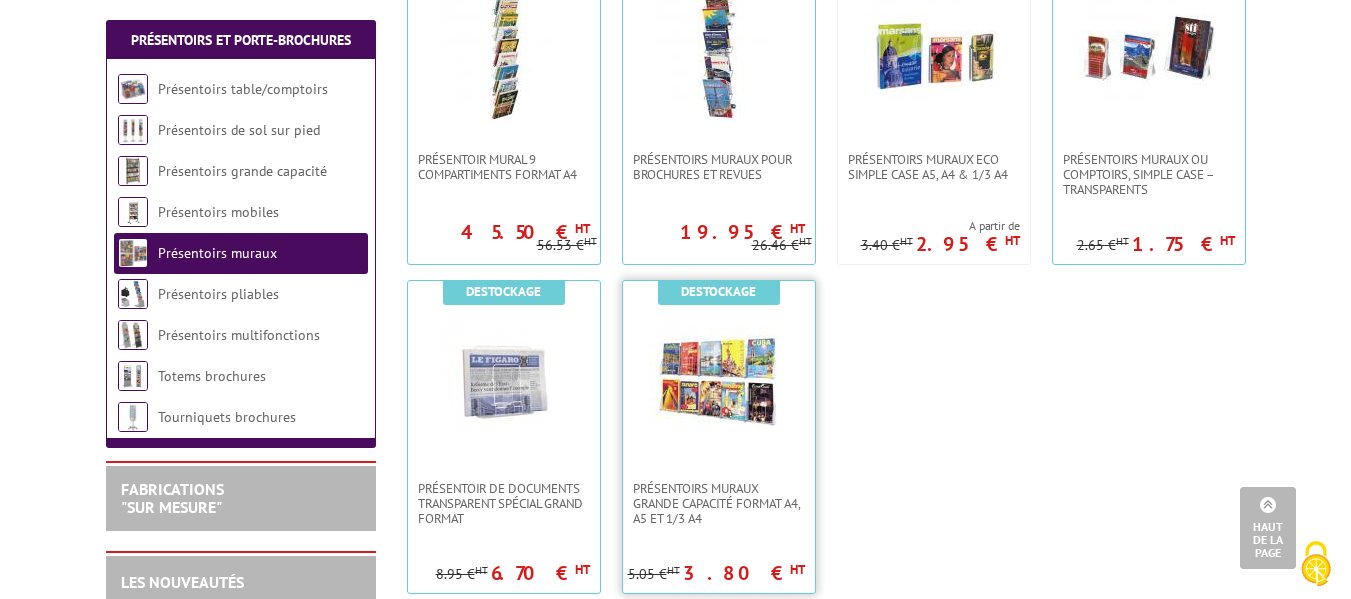 click at bounding box center (719, 381) 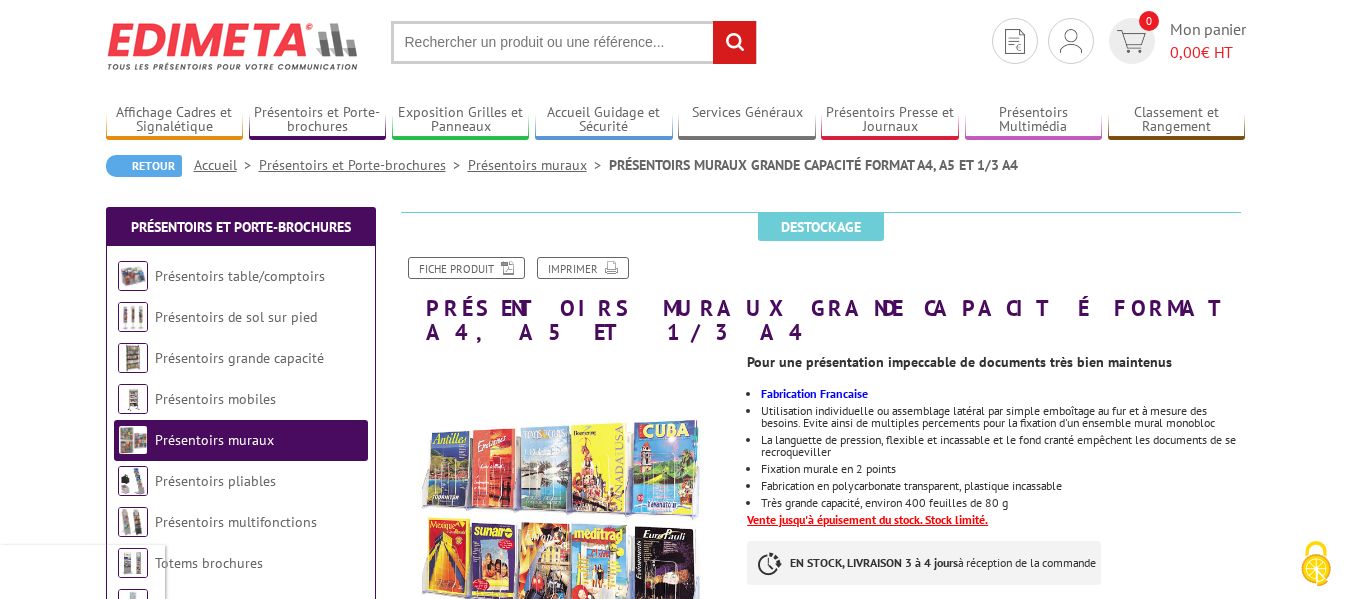 scroll, scrollTop: 100, scrollLeft: 0, axis: vertical 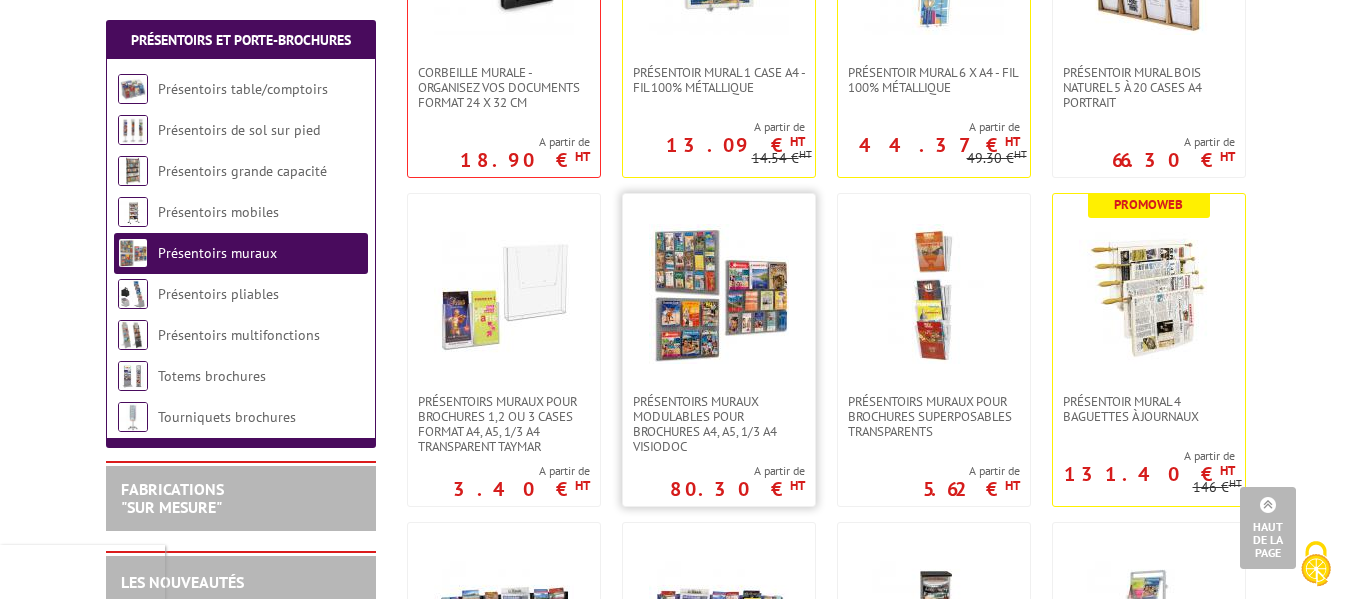 click at bounding box center (719, 294) 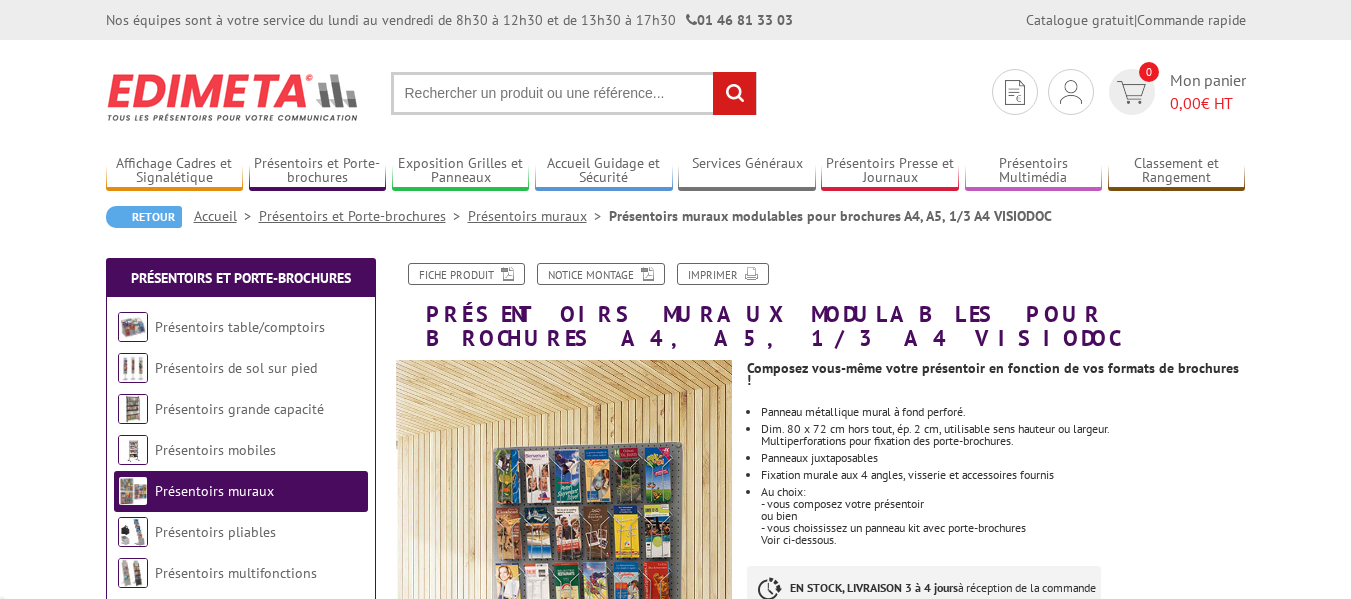 scroll, scrollTop: 0, scrollLeft: 0, axis: both 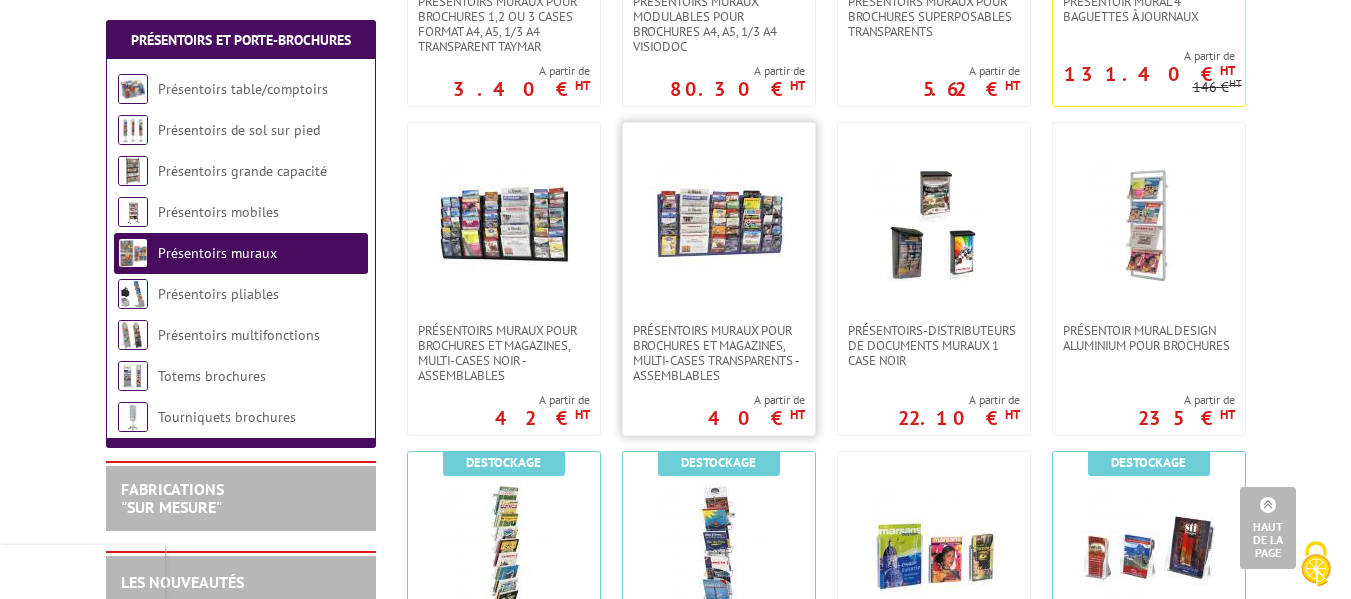 click at bounding box center [719, 223] 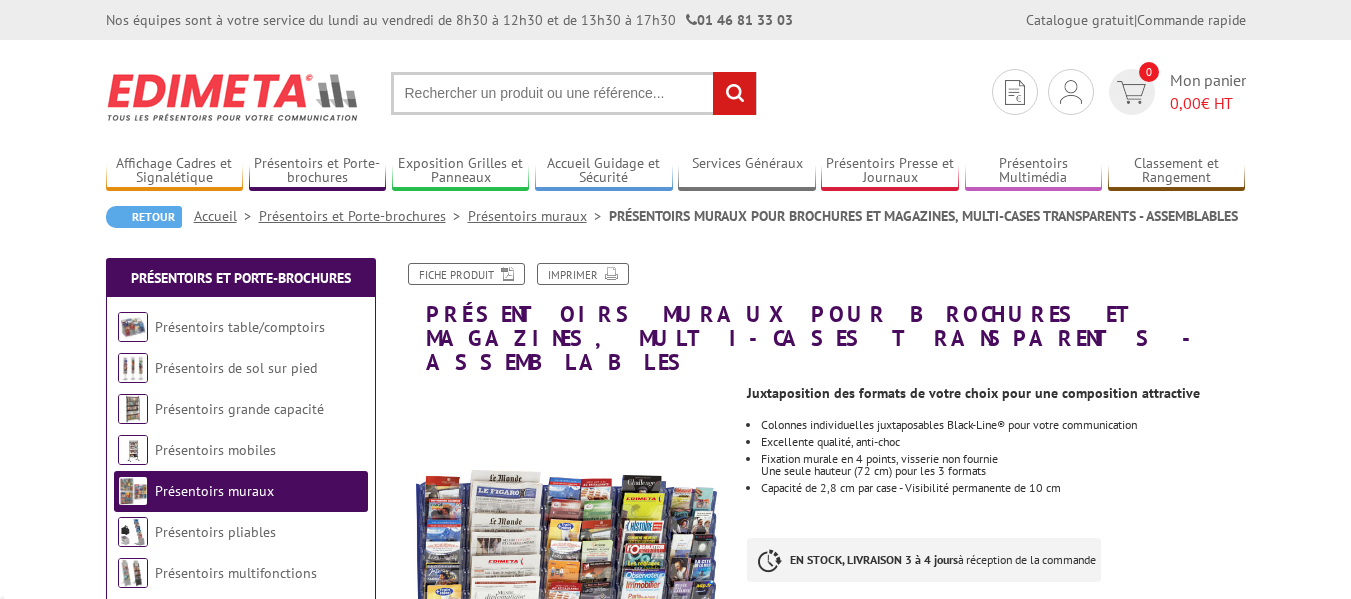 scroll, scrollTop: 0, scrollLeft: 0, axis: both 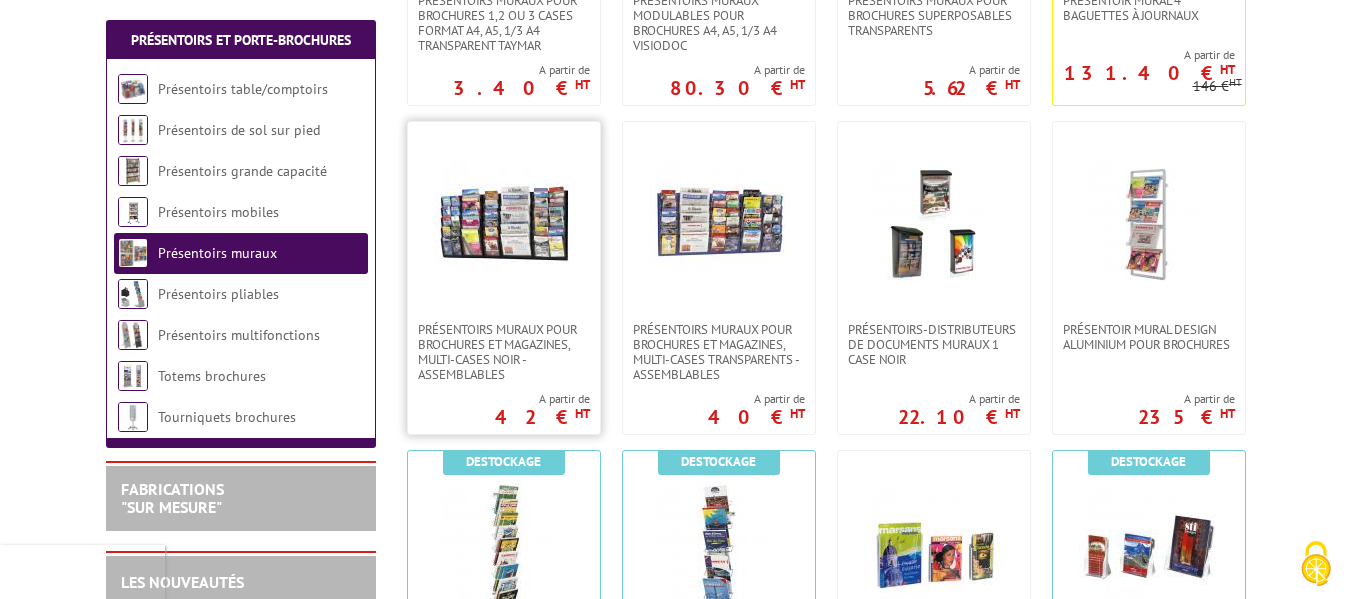 click at bounding box center (504, 222) 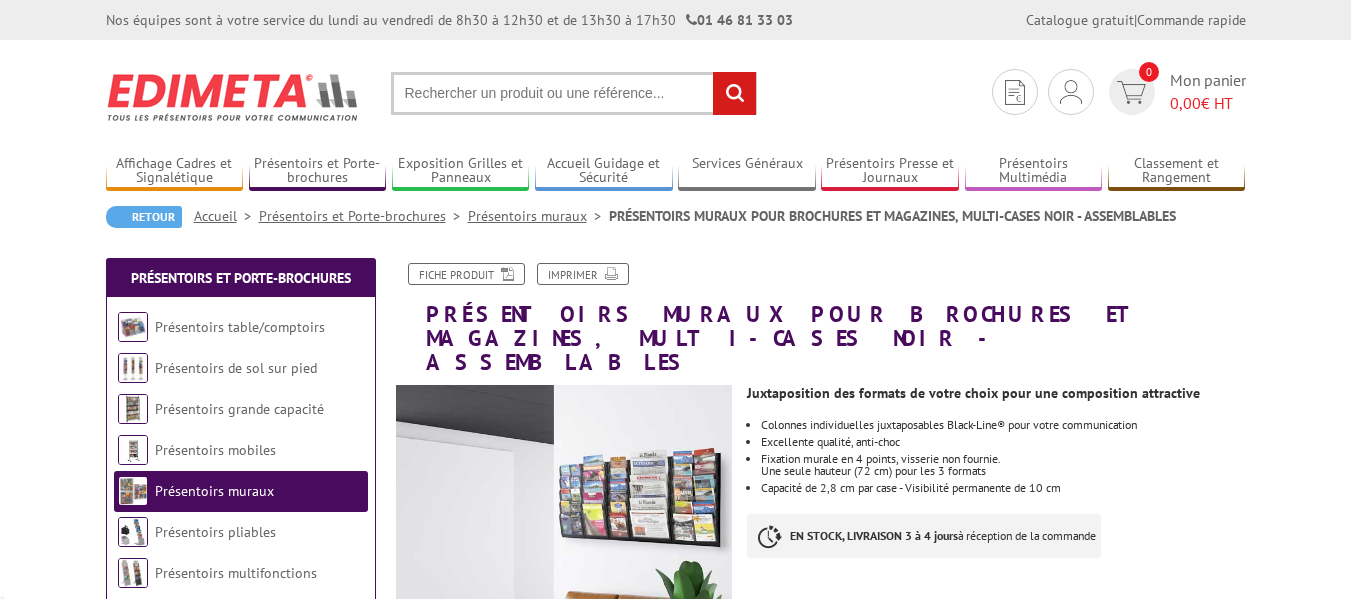 scroll, scrollTop: 0, scrollLeft: 0, axis: both 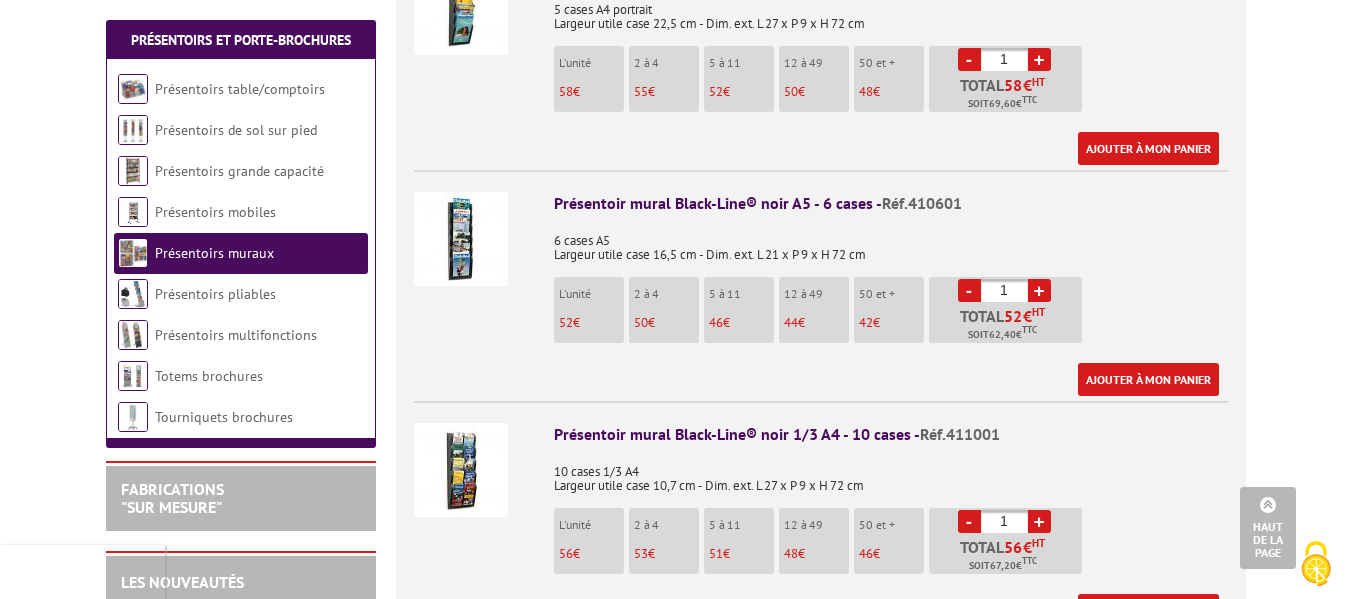 click at bounding box center (461, 239) 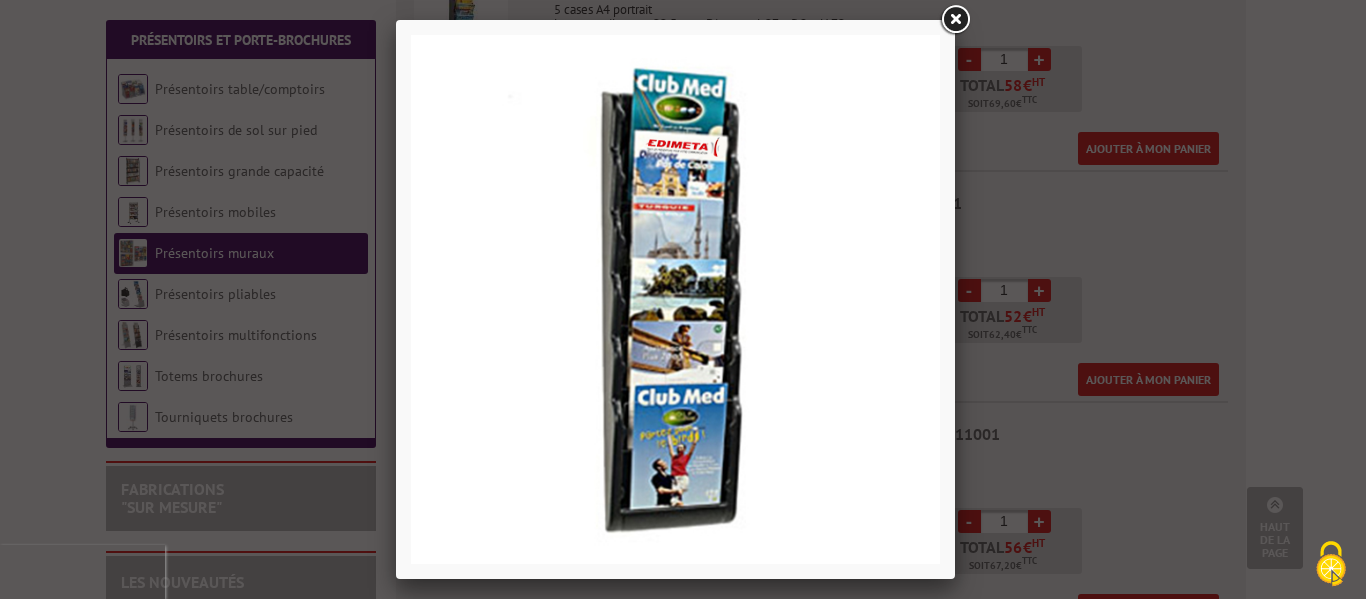 click at bounding box center [955, 20] 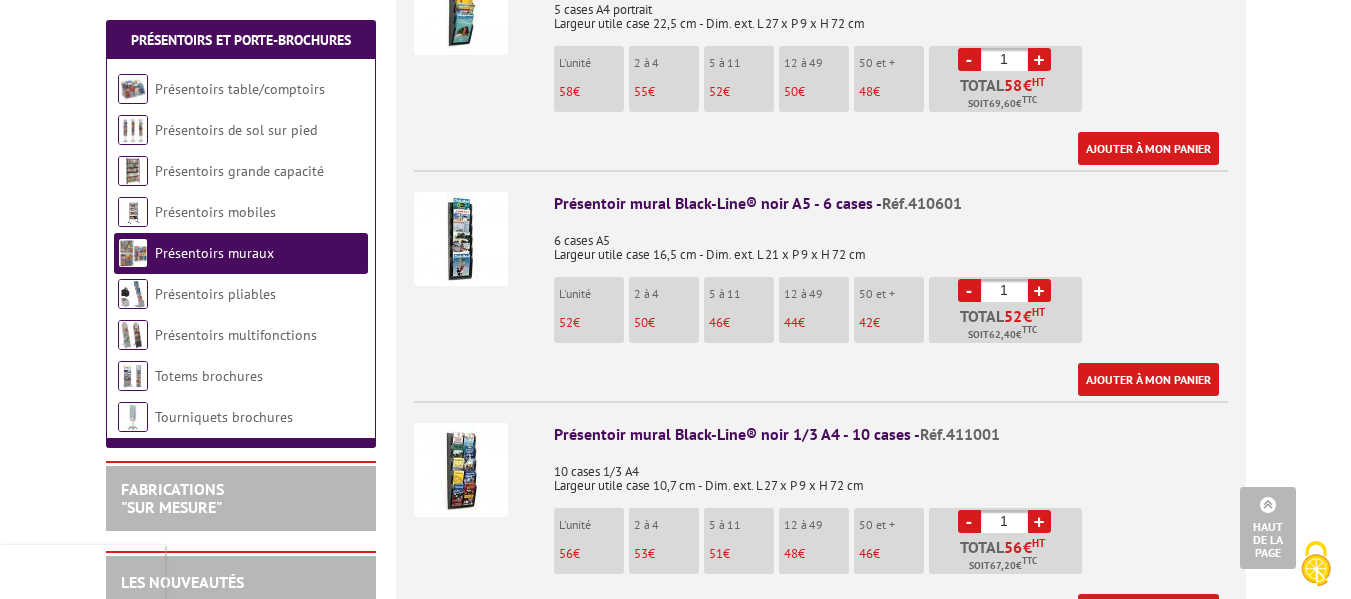 click on "+" at bounding box center (1039, 290) 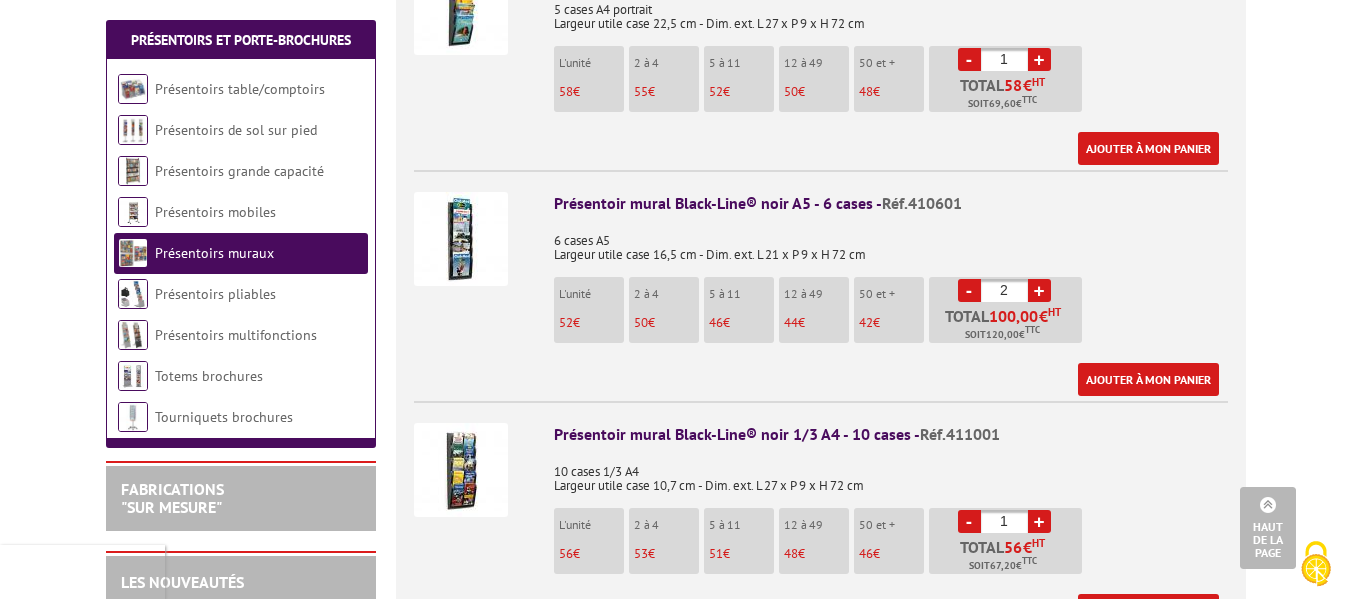 click on "+" at bounding box center (1039, 290) 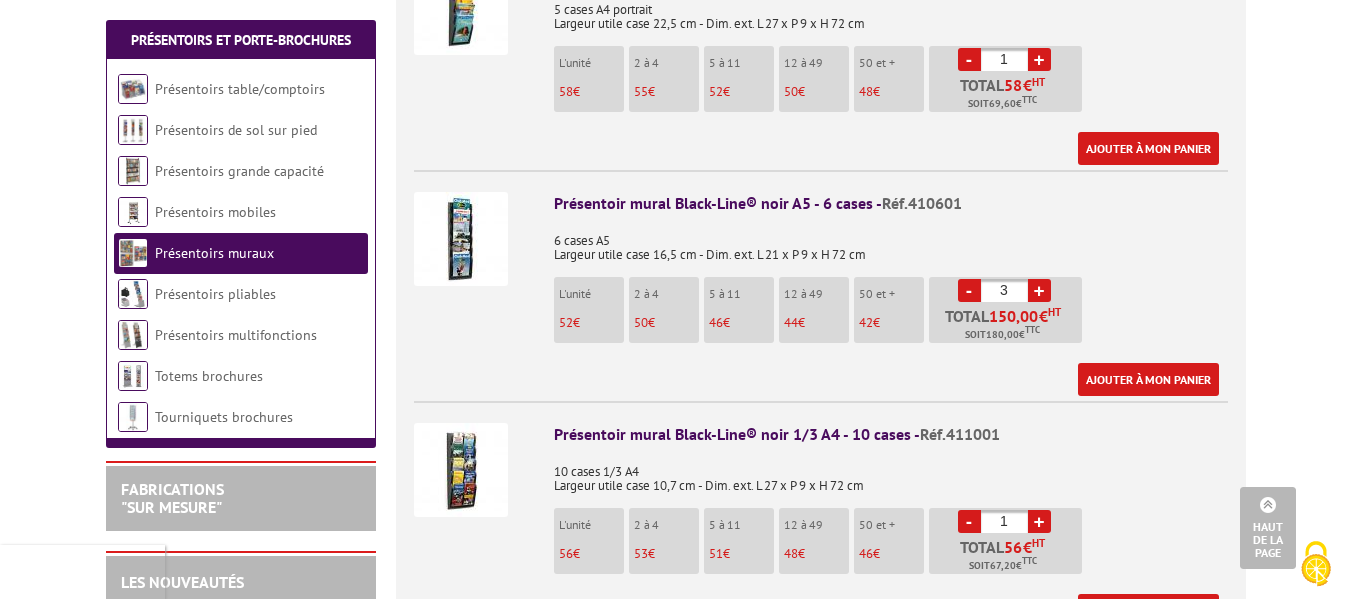 click at bounding box center [461, 239] 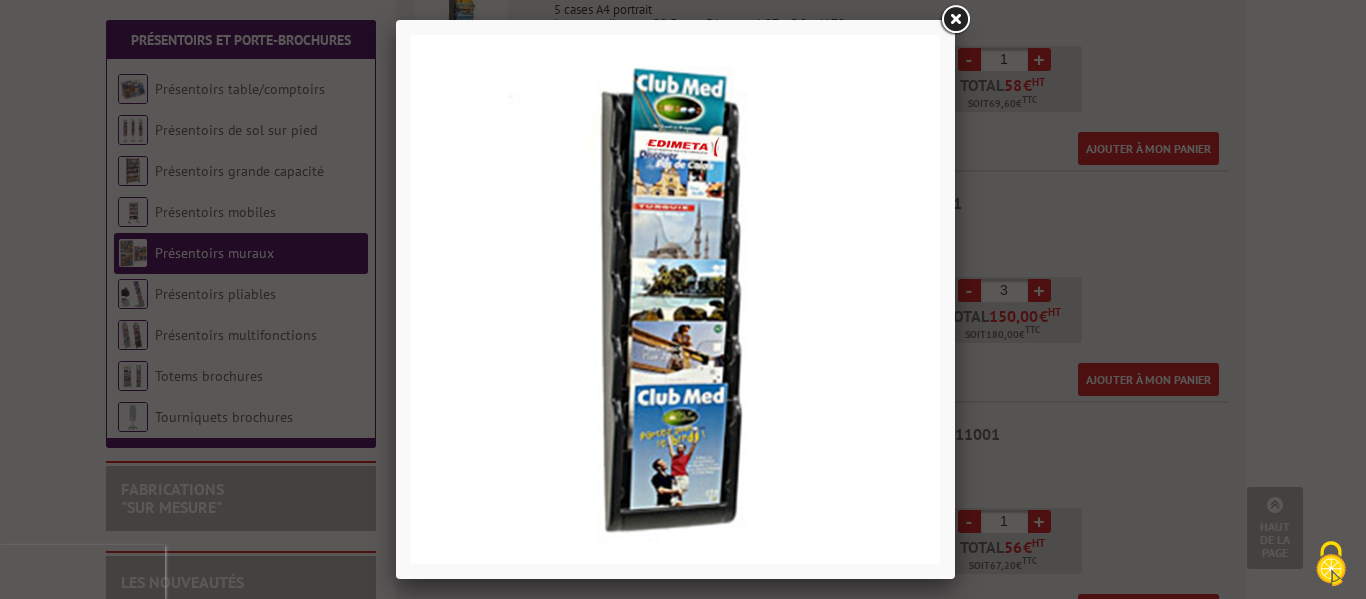 click at bounding box center (955, 20) 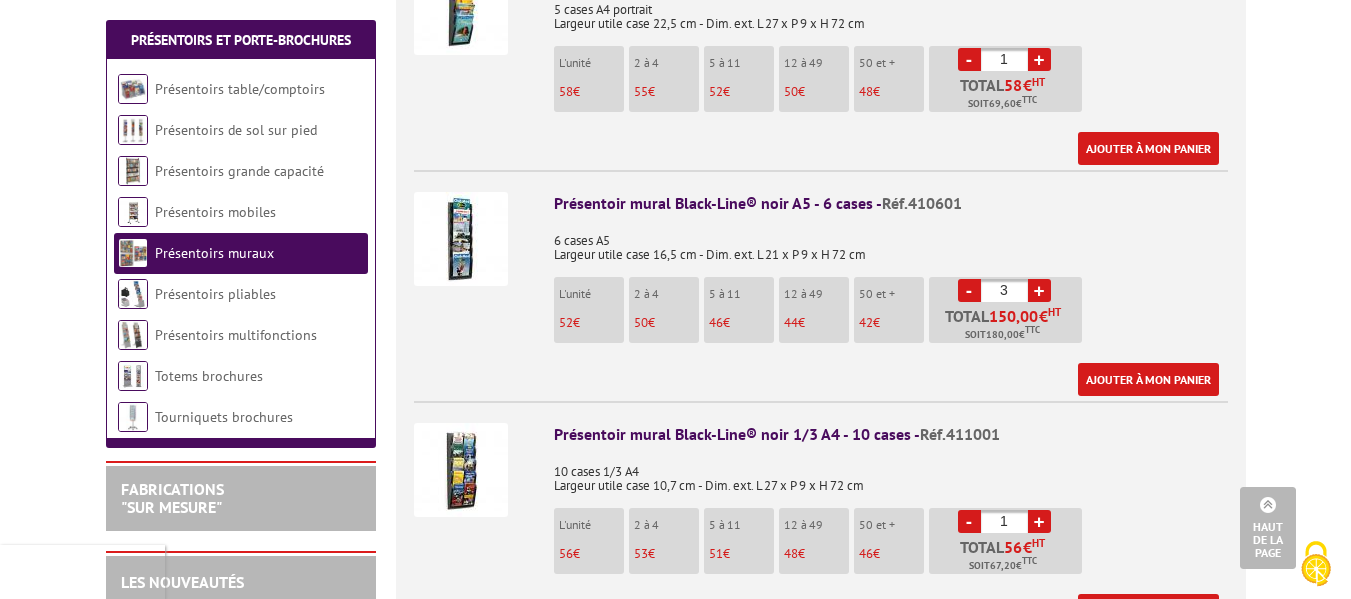 click on "Présentoir mural Black-Line® noir A5 - 6 cases -  Réf.410601" at bounding box center (891, 203) 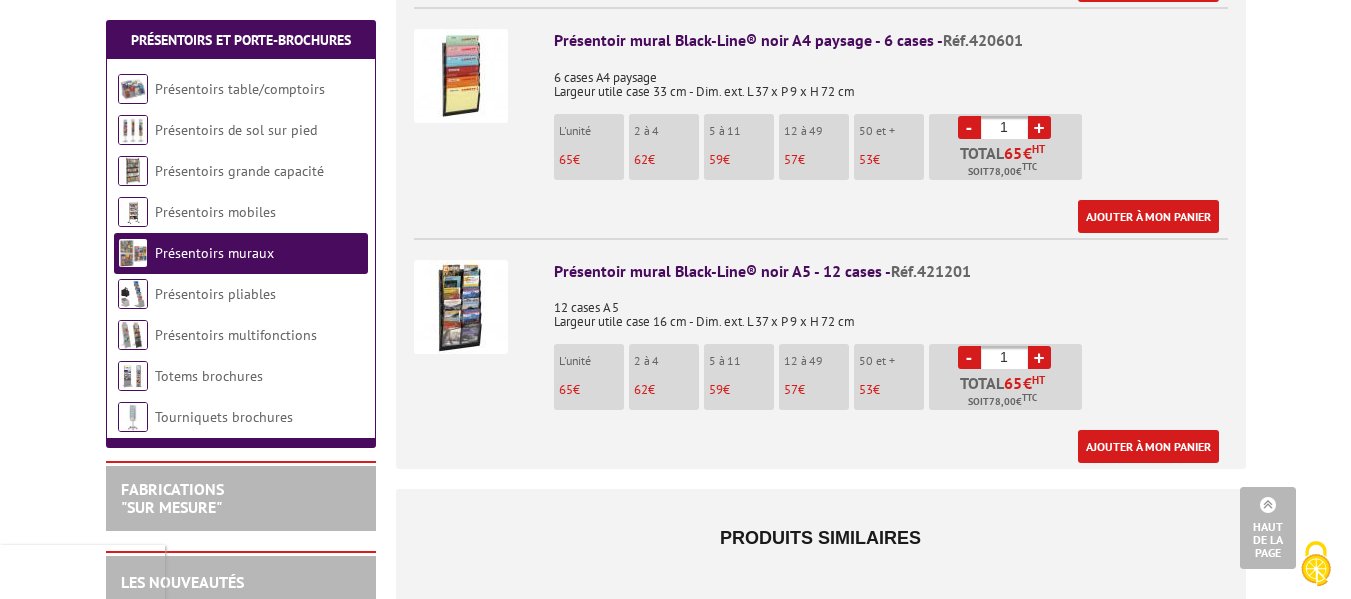 scroll, scrollTop: 1560, scrollLeft: 0, axis: vertical 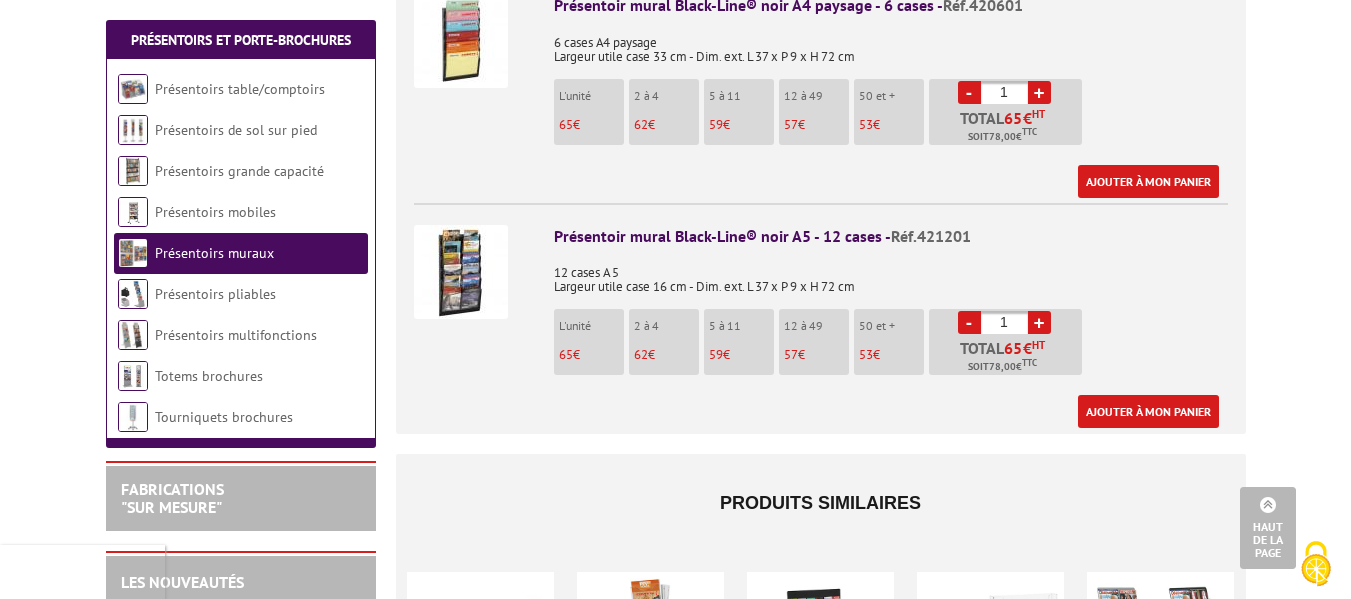 click at bounding box center [461, 272] 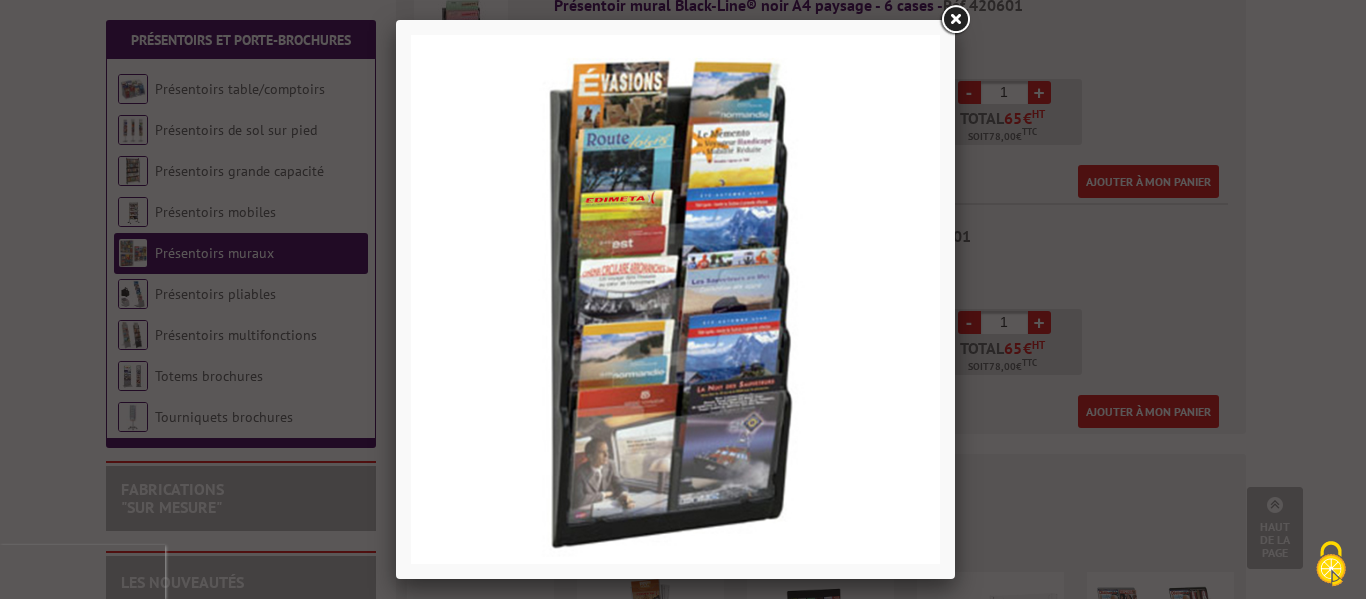 click at bounding box center [955, 20] 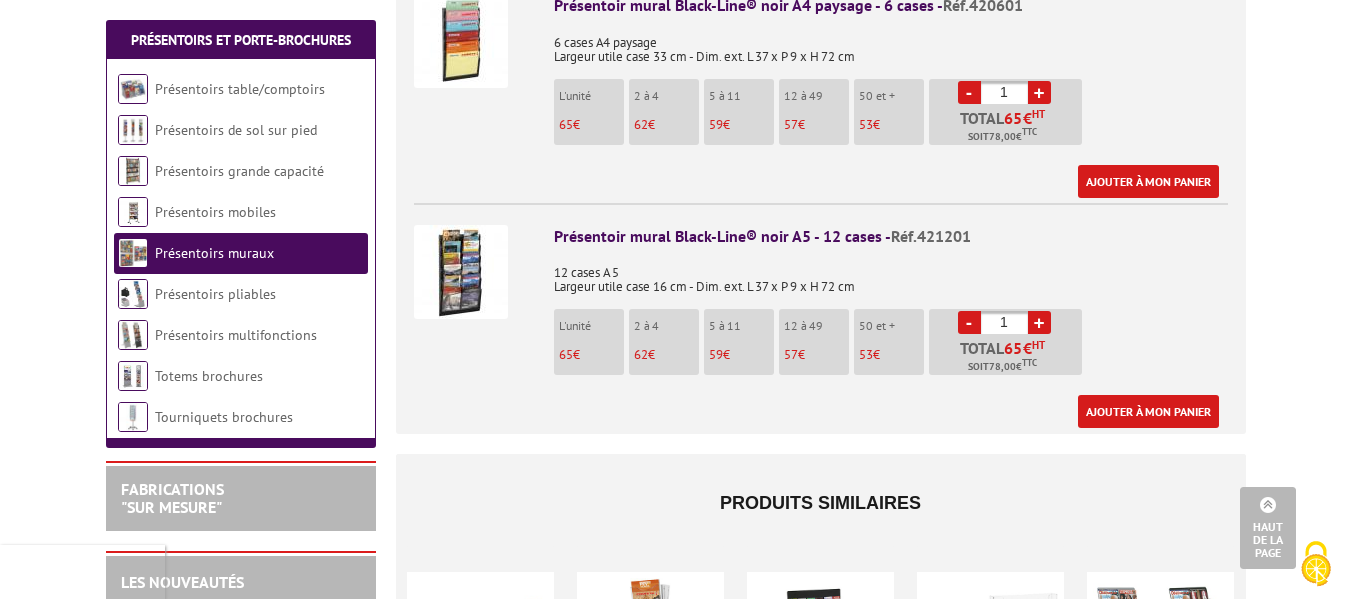 click at bounding box center (461, 272) 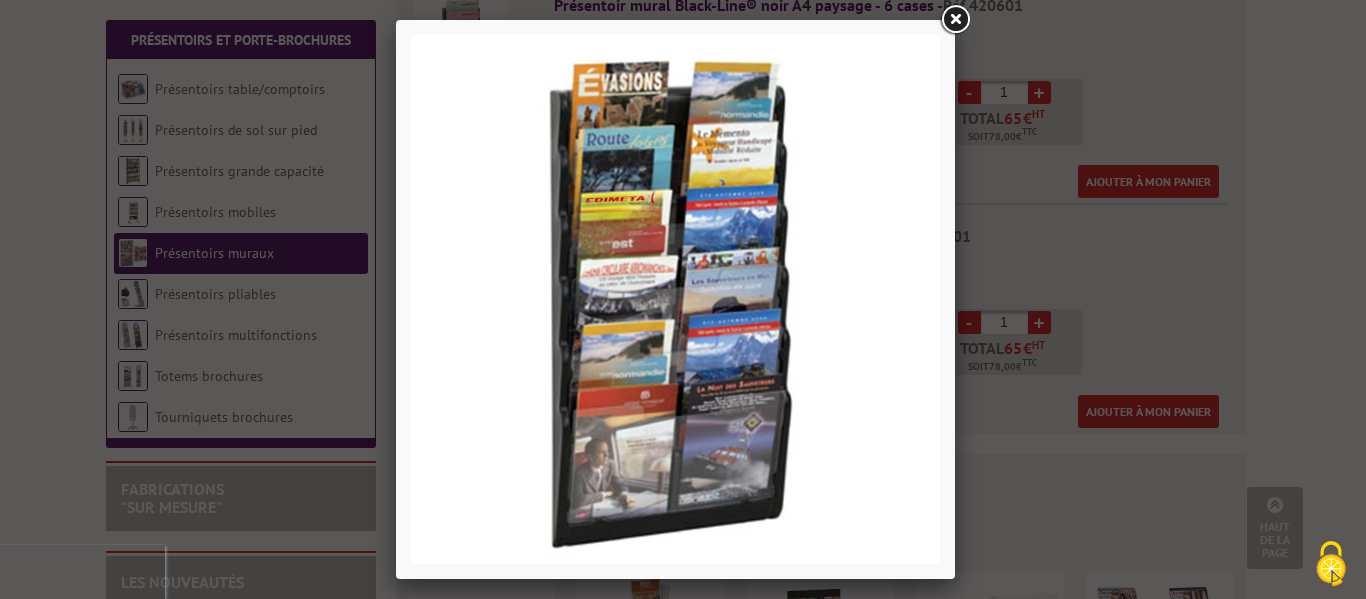 click at bounding box center [955, 20] 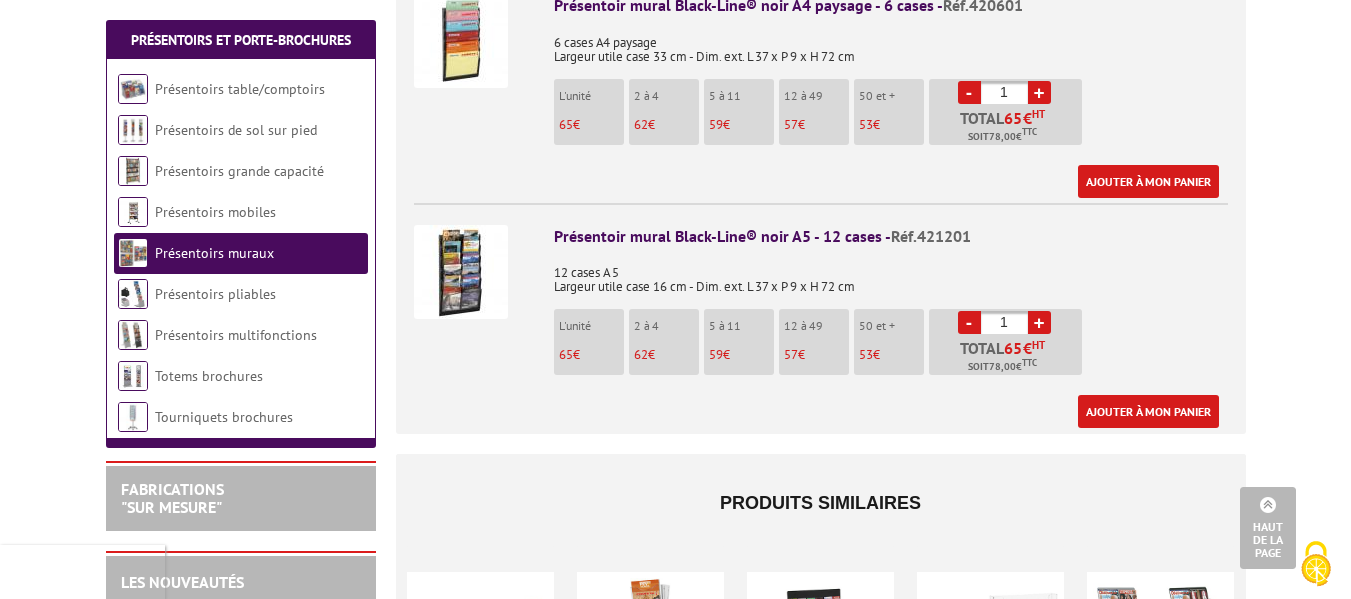 click on "+" at bounding box center [1039, 322] 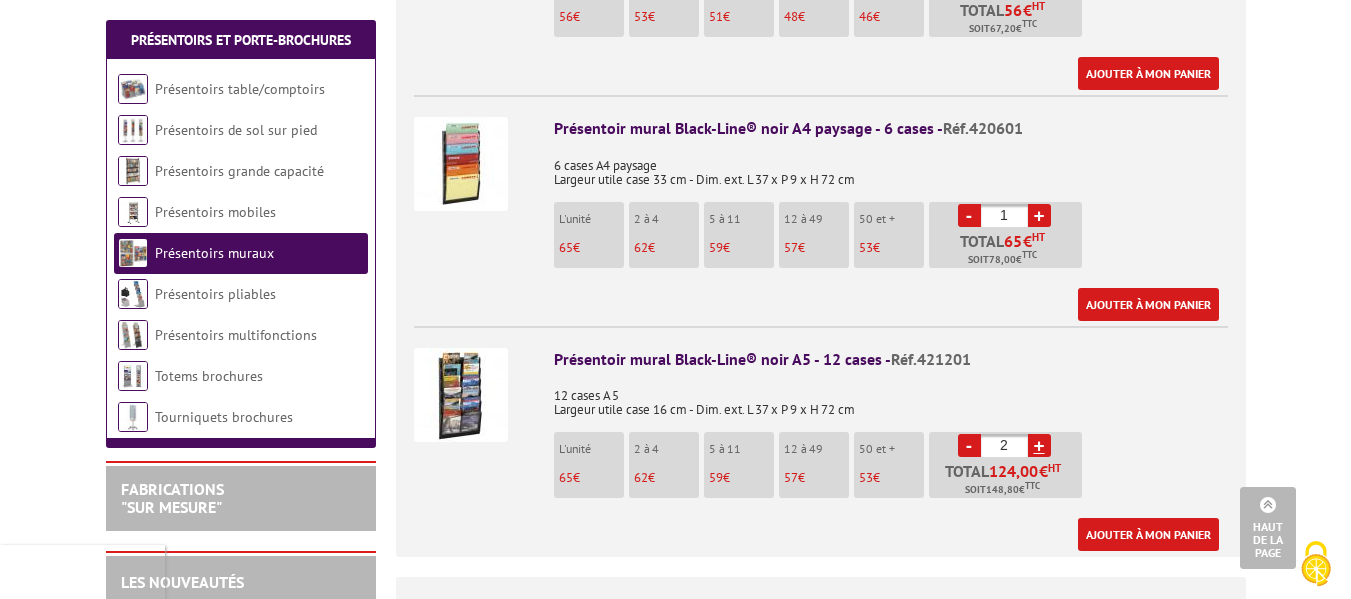 scroll, scrollTop: 1460, scrollLeft: 0, axis: vertical 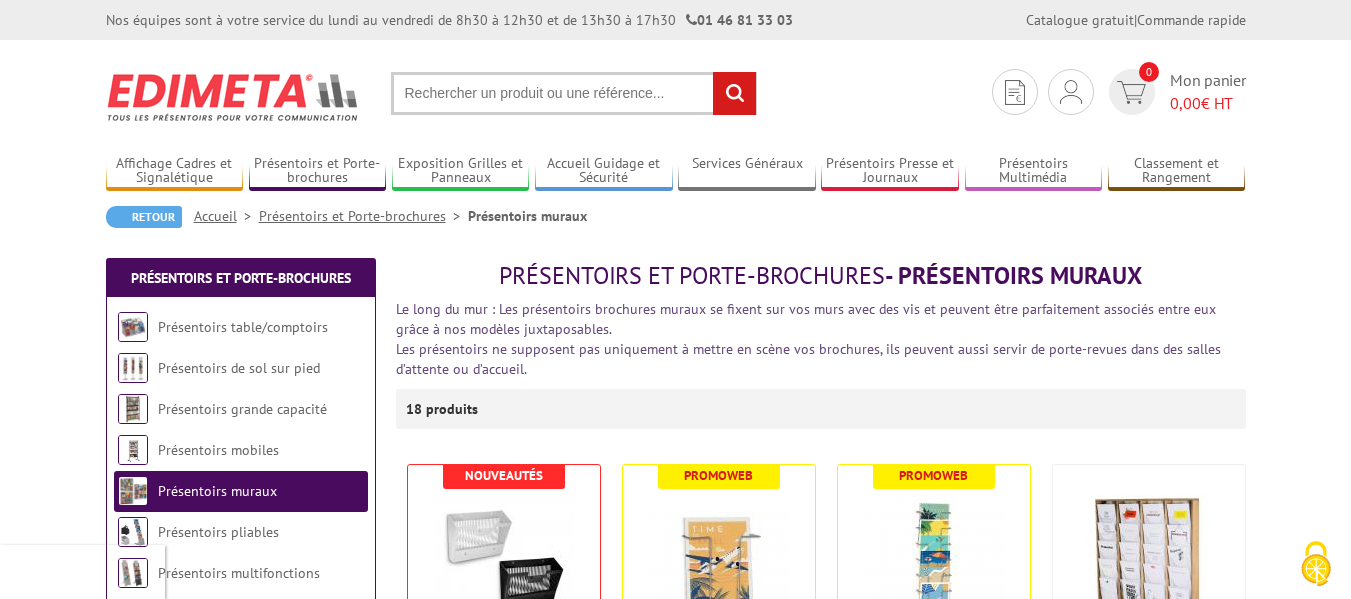 click at bounding box center (574, 93) 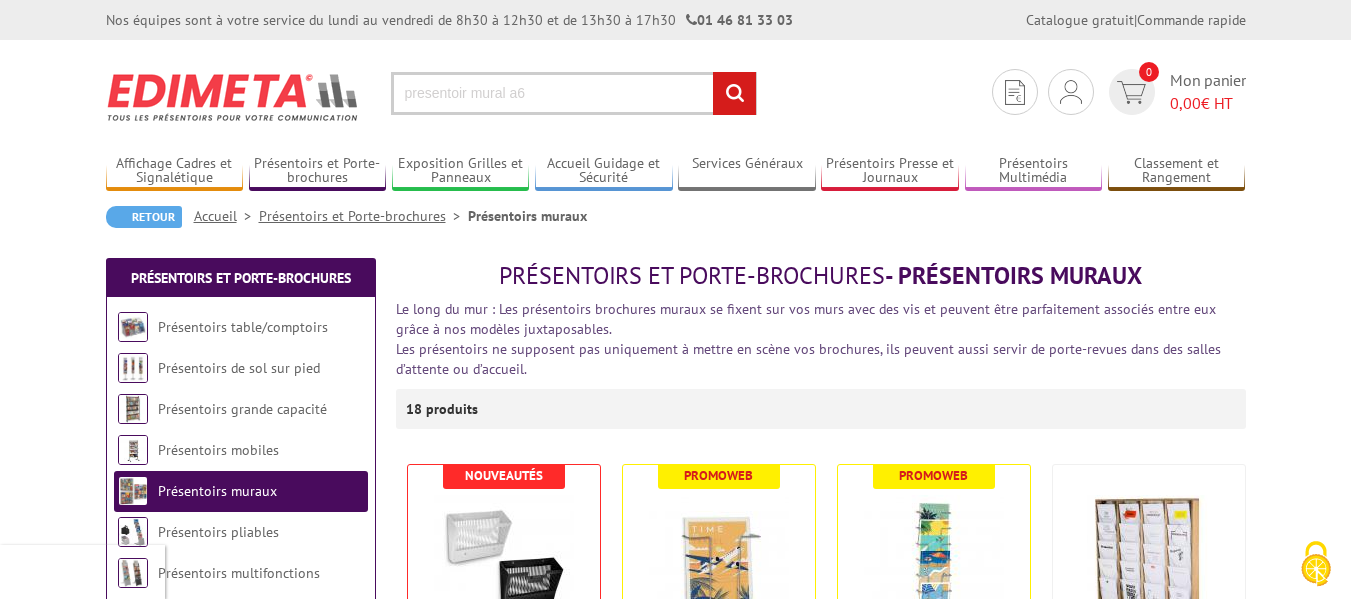 type on "presentoir mural a6" 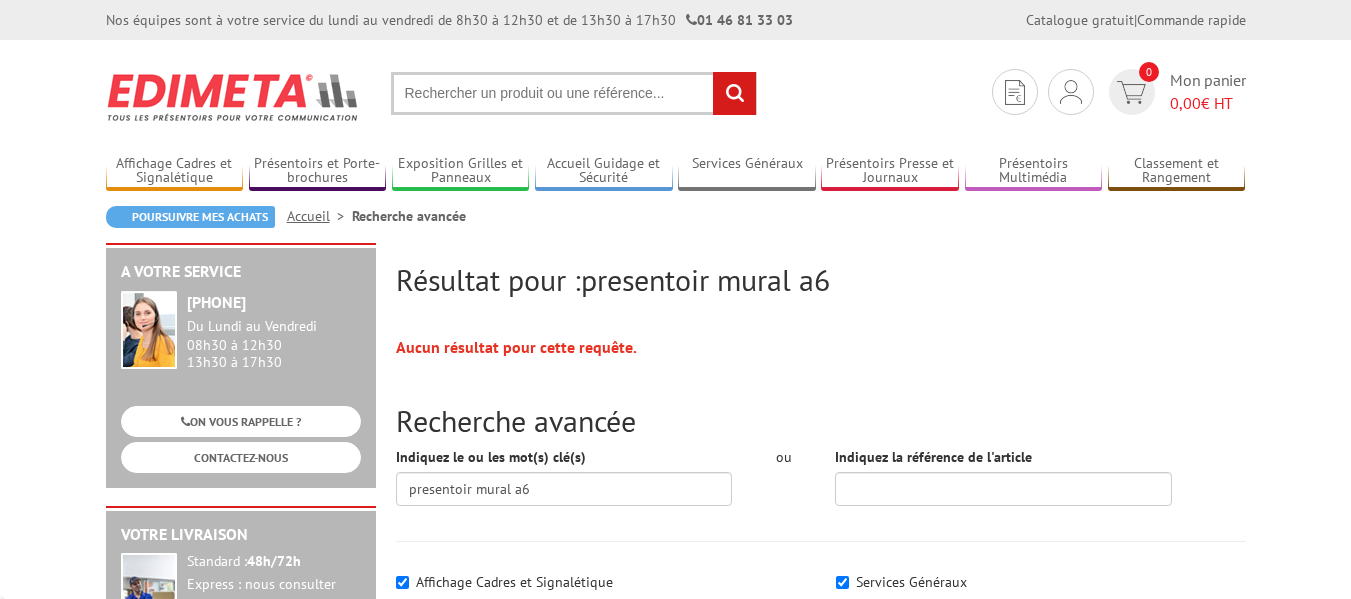 scroll, scrollTop: 0, scrollLeft: 0, axis: both 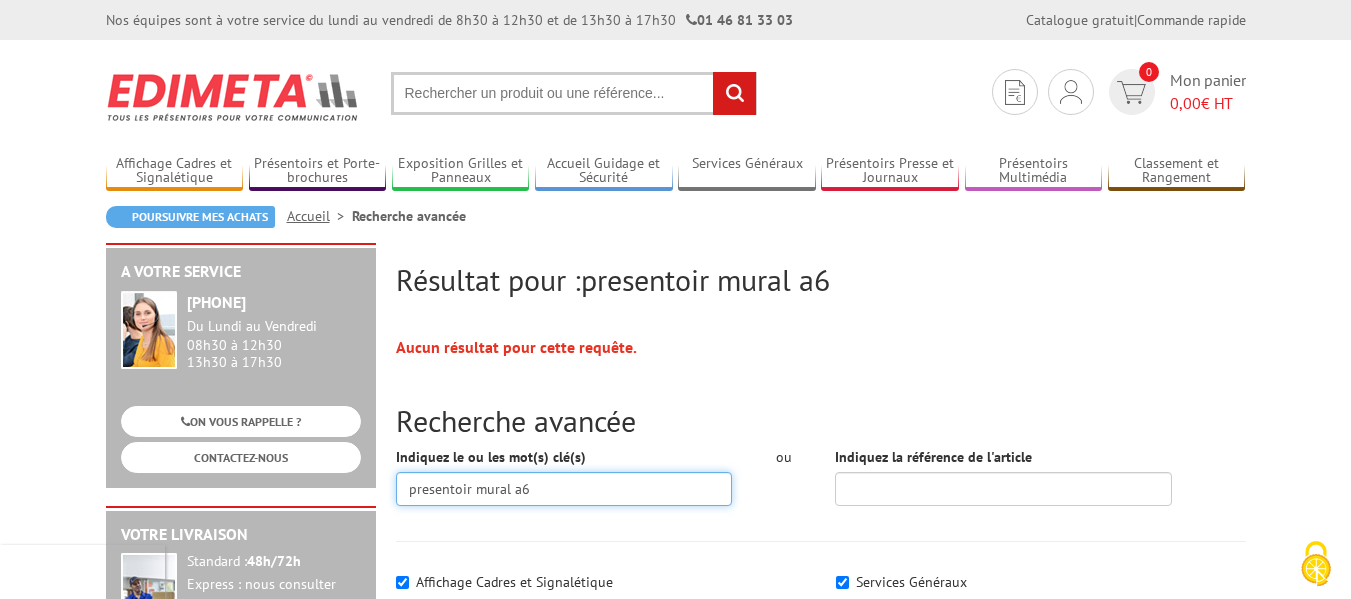 click on "presentoir mural a6" at bounding box center (564, 489) 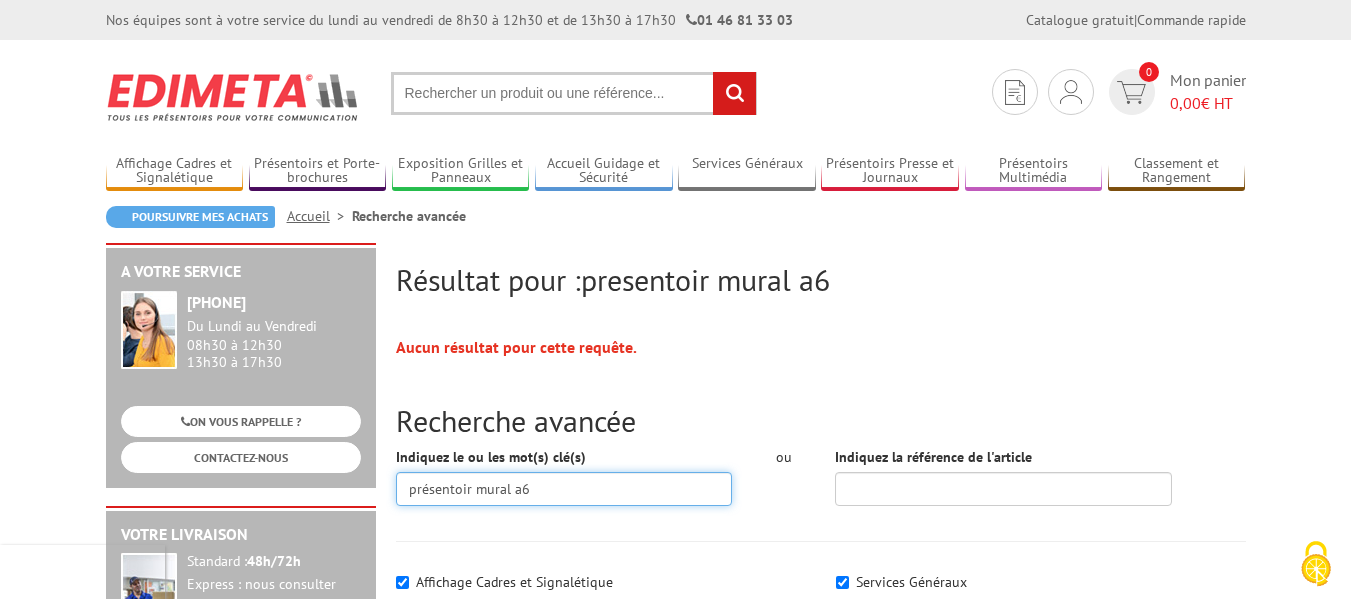 click on "présentoir mural a6" at bounding box center (564, 489) 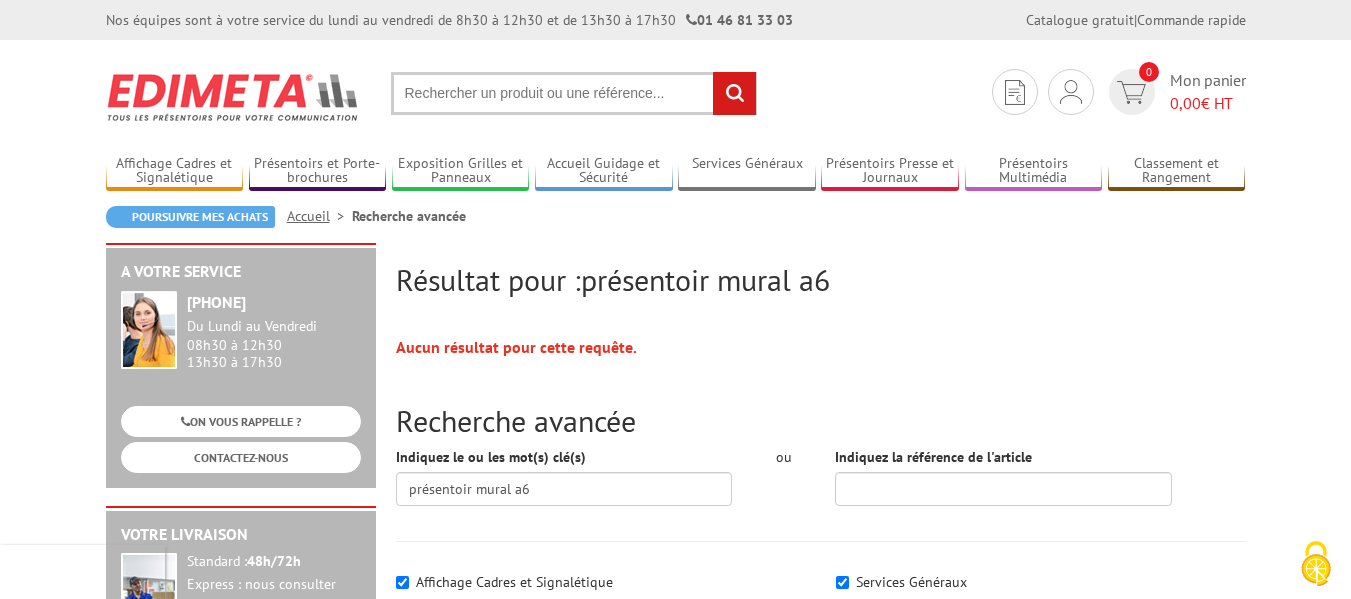 scroll, scrollTop: 71, scrollLeft: 0, axis: vertical 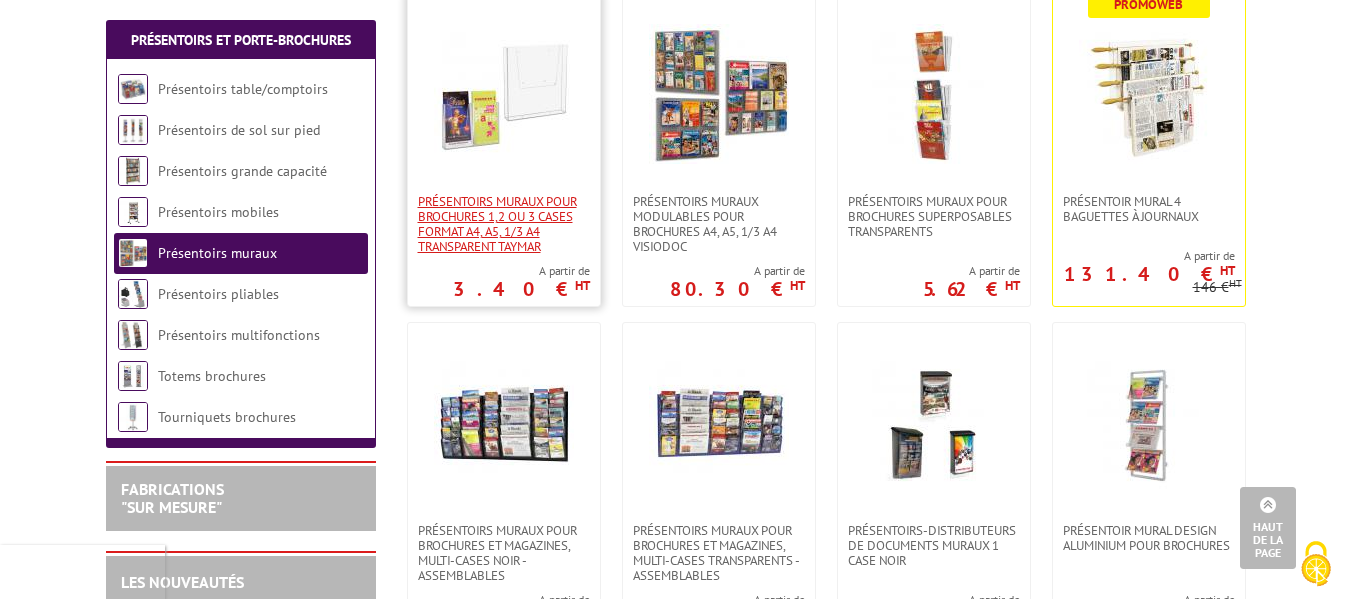 click on "PRÉSENTOIRS MURAUX POUR BROCHURES 1,2 OU 3 CASES FORMAT A4, A5, 1/3 A4 TRANSPARENT TAYMAR" at bounding box center (504, 224) 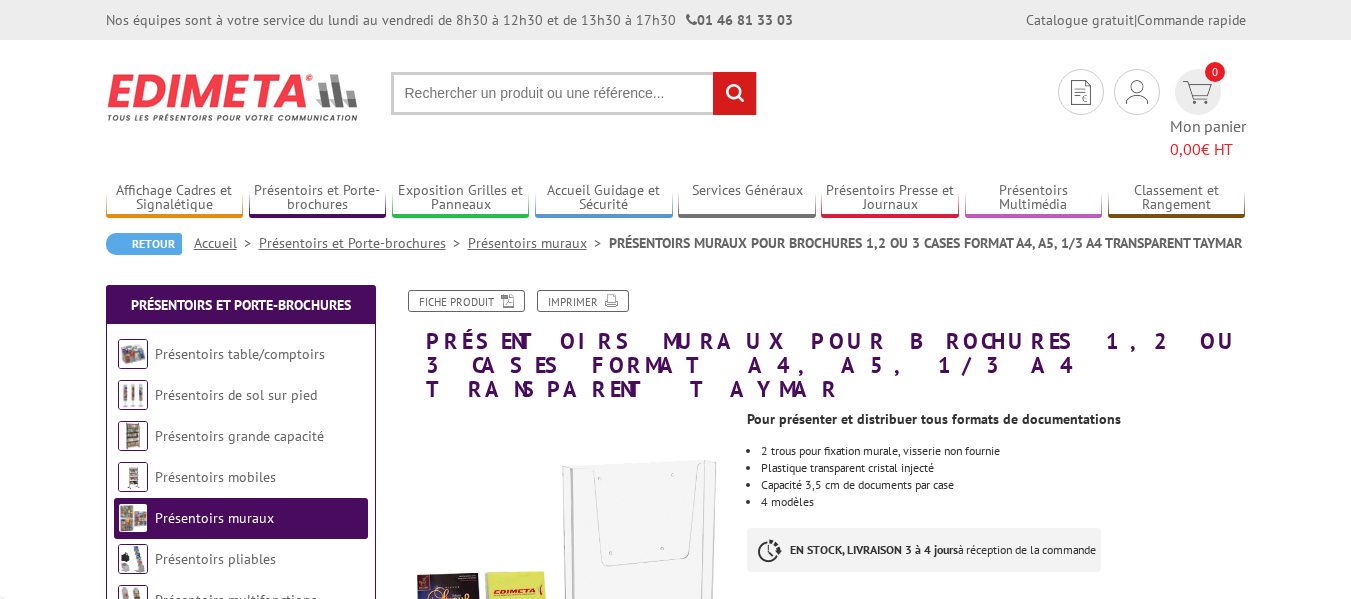 scroll, scrollTop: 0, scrollLeft: 0, axis: both 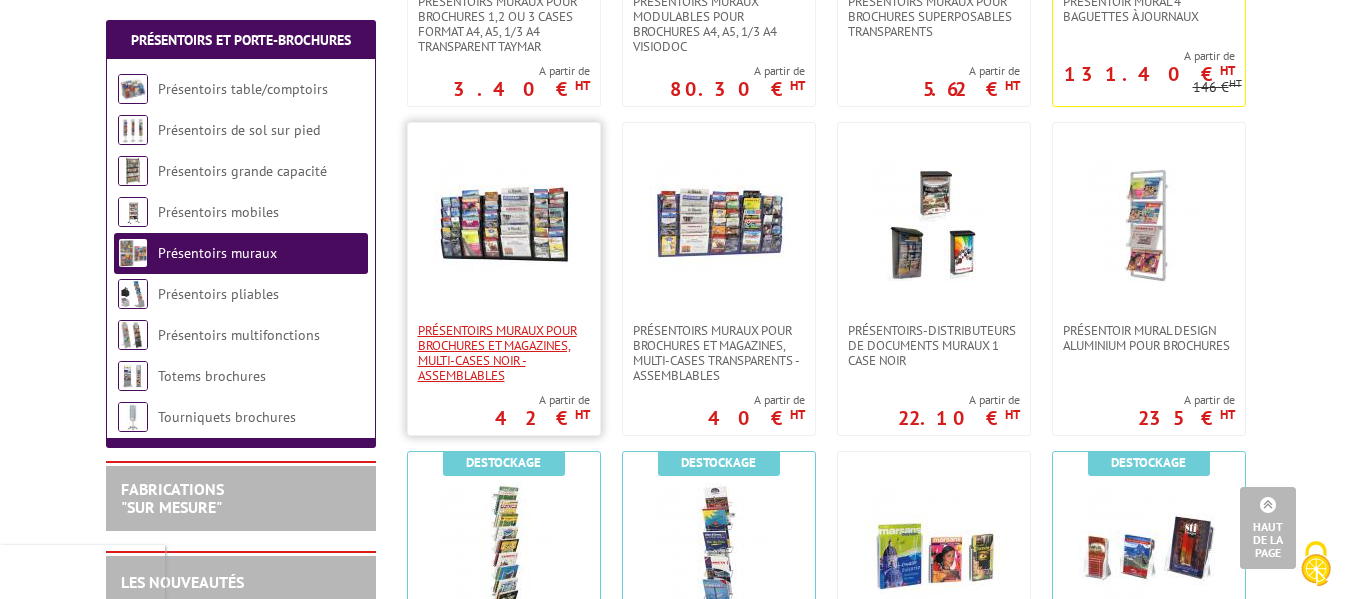 click on "PRÉSENTOIRS MURAUX POUR BROCHURES ET MAGAZINES, MULTI-CASES NOIR - ASSEMBLABLES" at bounding box center [504, 353] 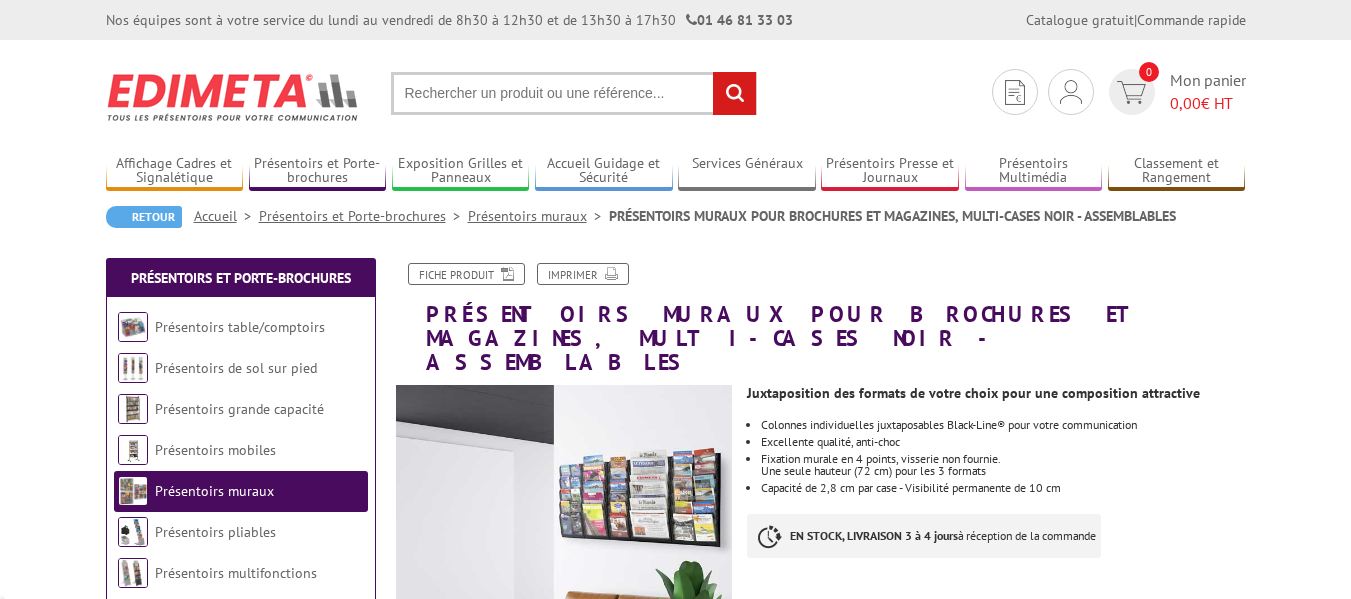 scroll, scrollTop: 0, scrollLeft: 0, axis: both 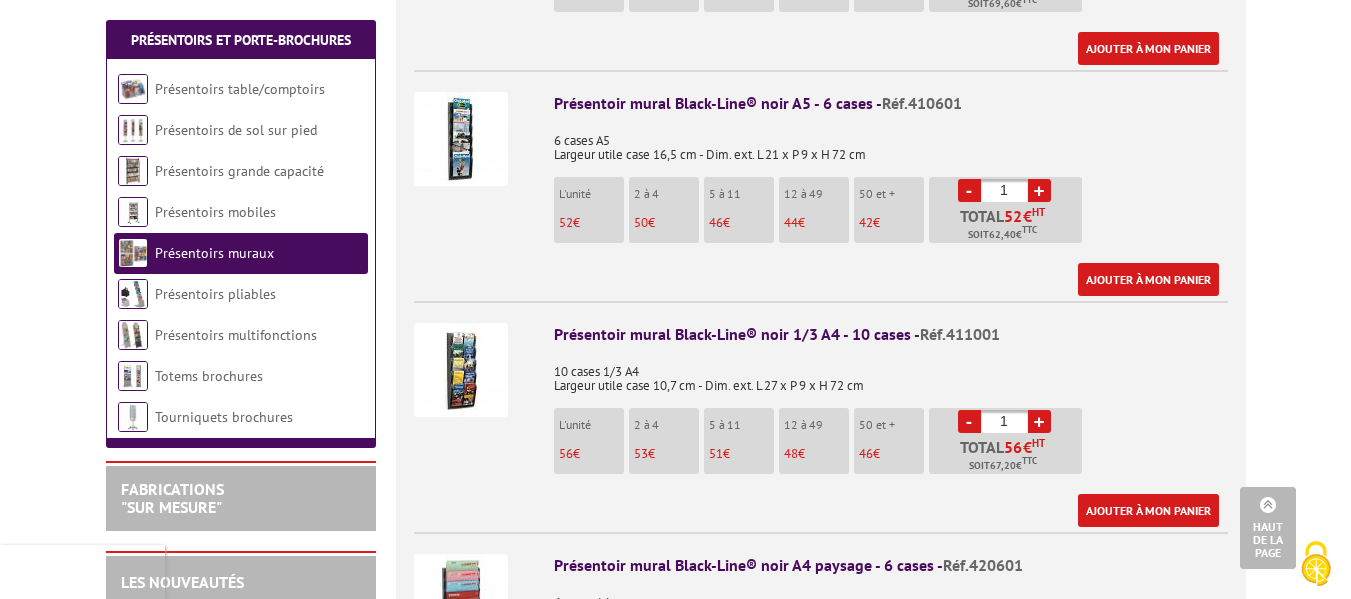 click at bounding box center (461, 370) 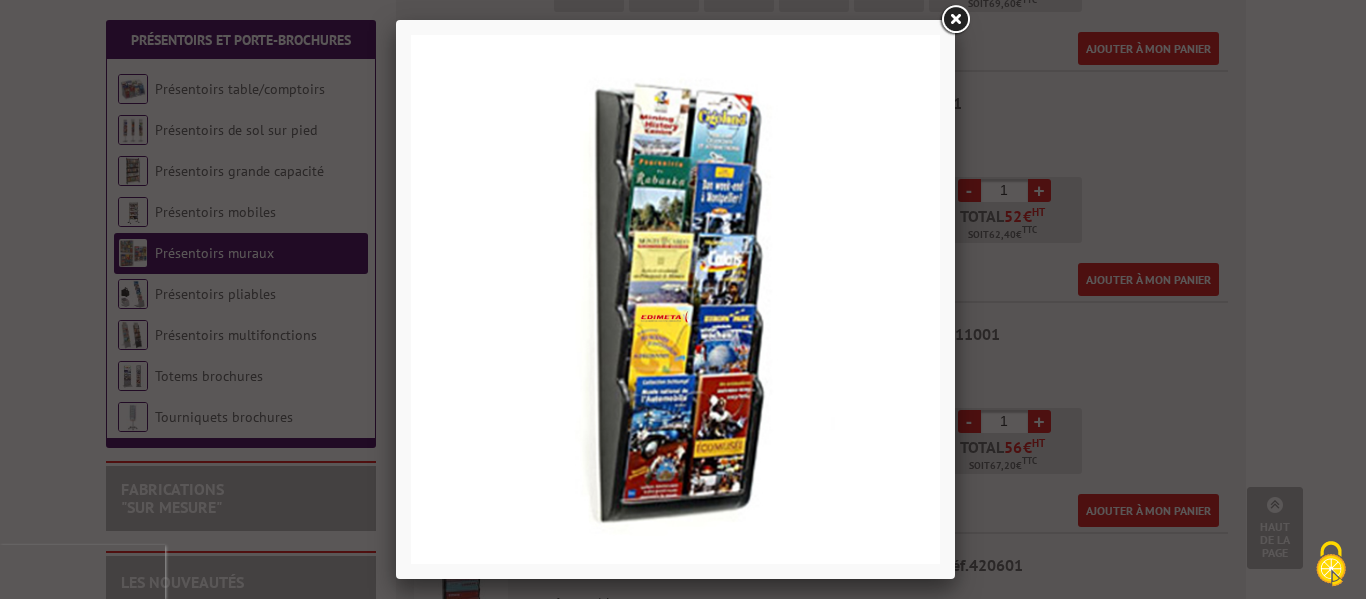 click at bounding box center (955, 20) 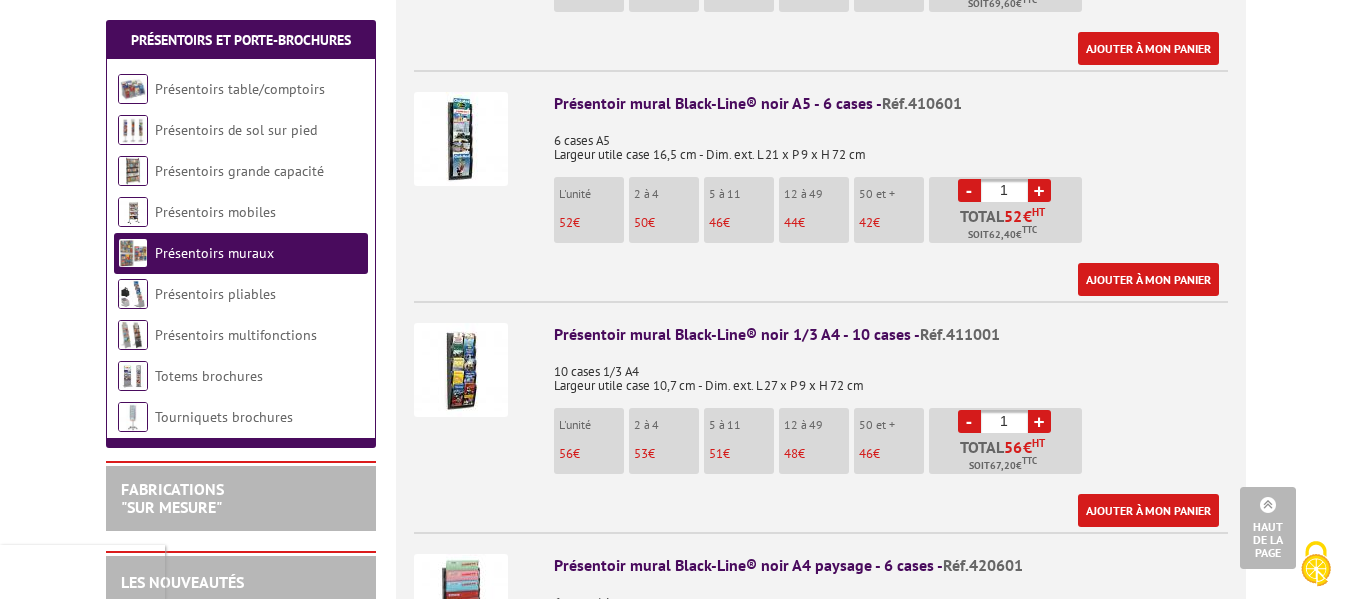 click at bounding box center [461, 370] 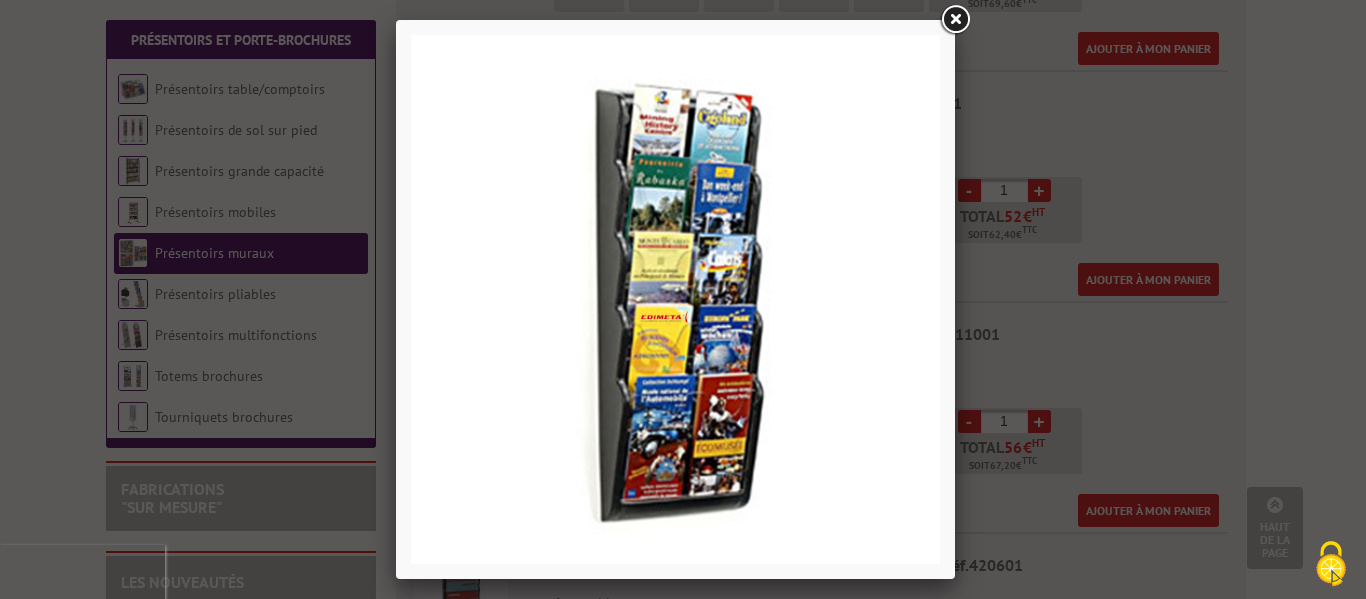 click at bounding box center [955, 20] 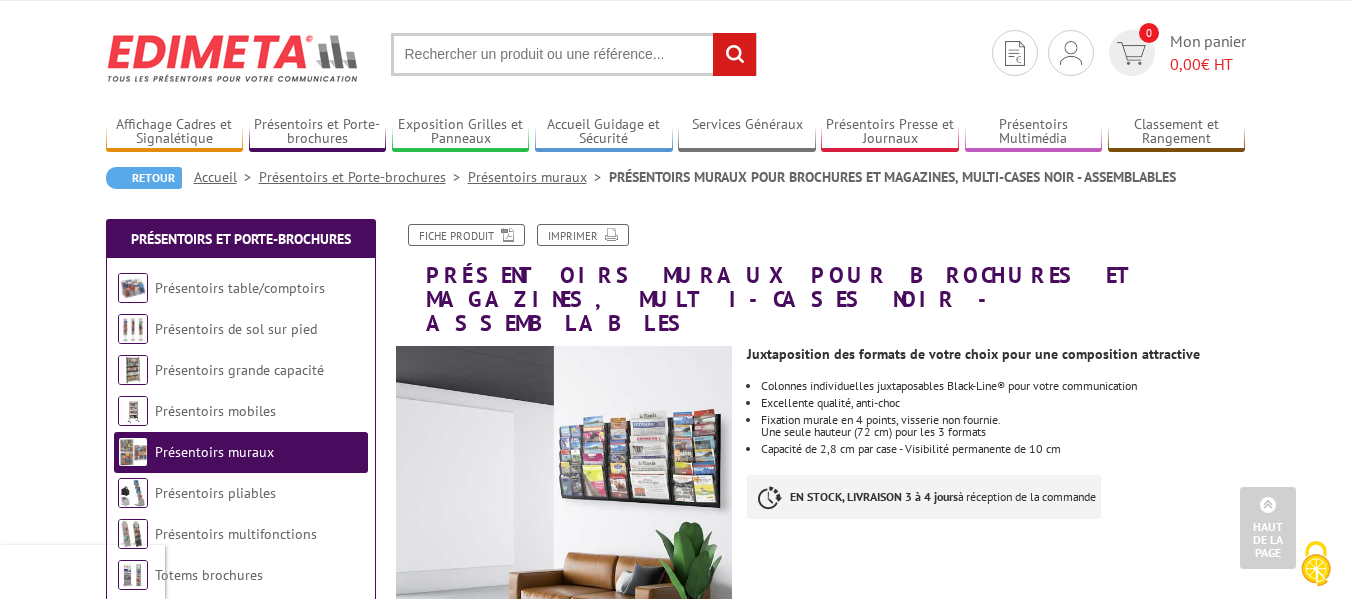 scroll, scrollTop: 0, scrollLeft: 0, axis: both 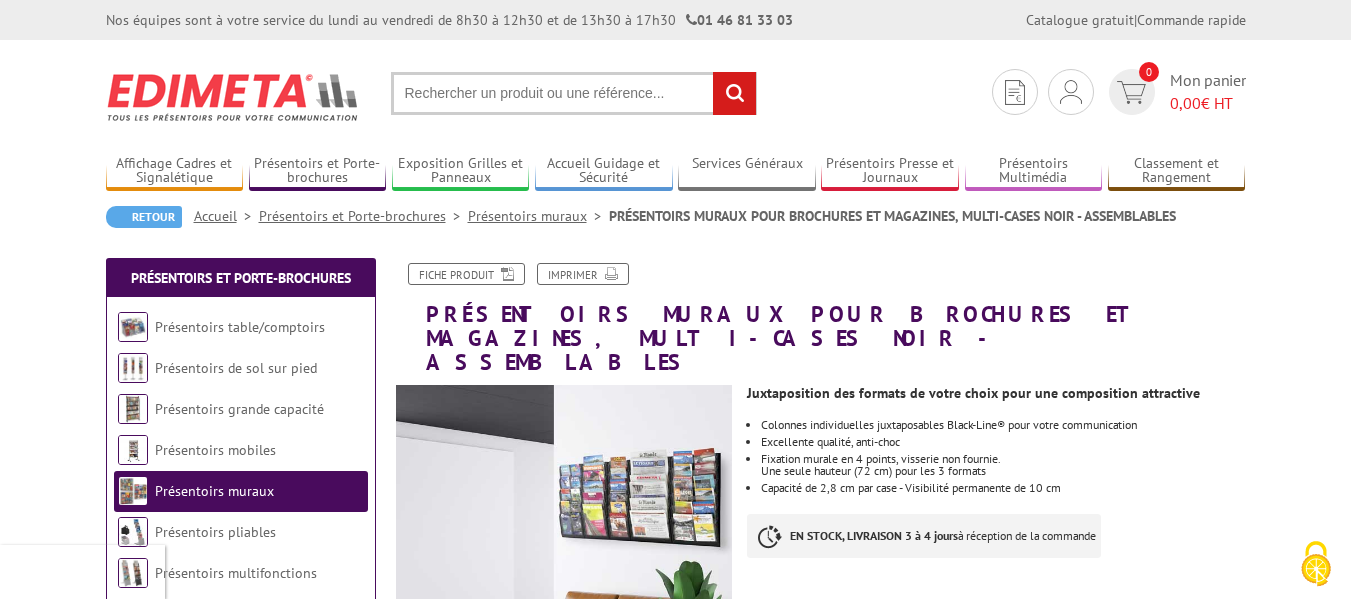 click at bounding box center (574, 93) 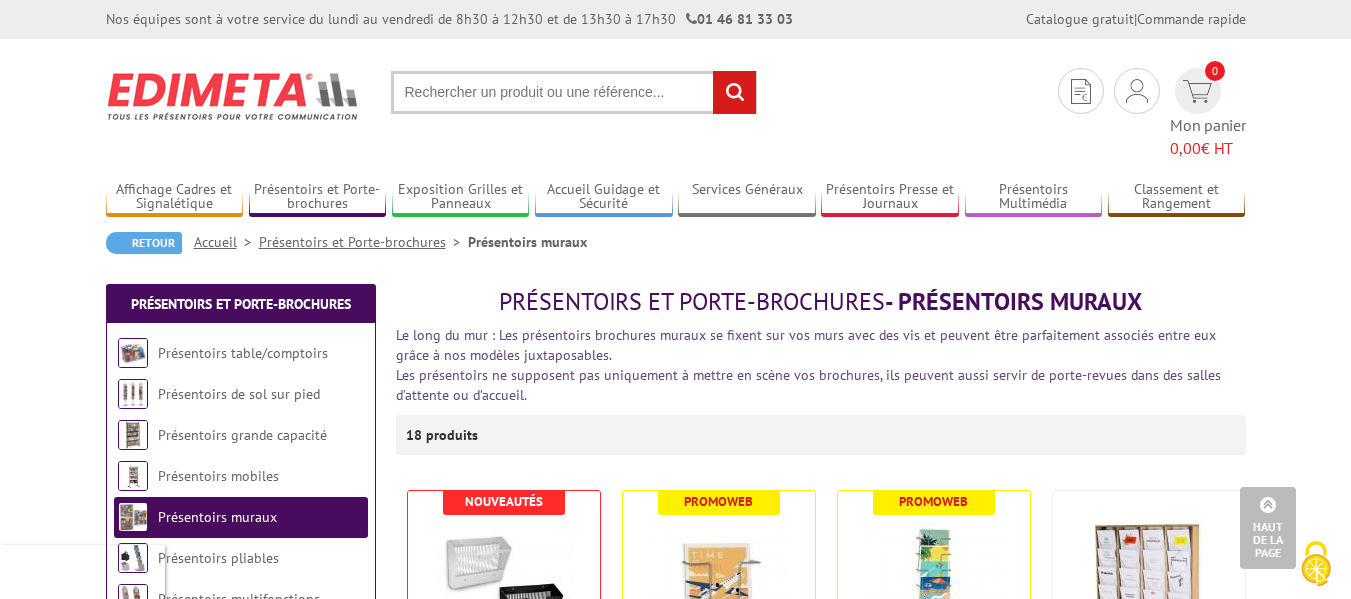 scroll, scrollTop: 0, scrollLeft: 0, axis: both 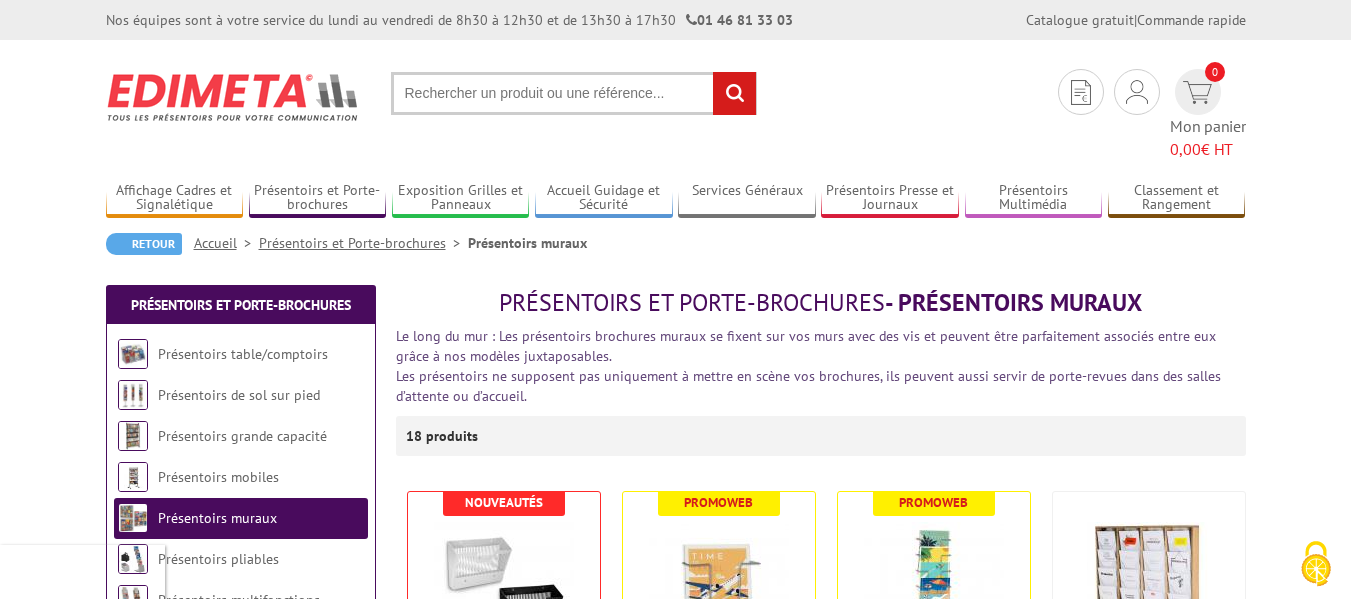 click at bounding box center (574, 93) 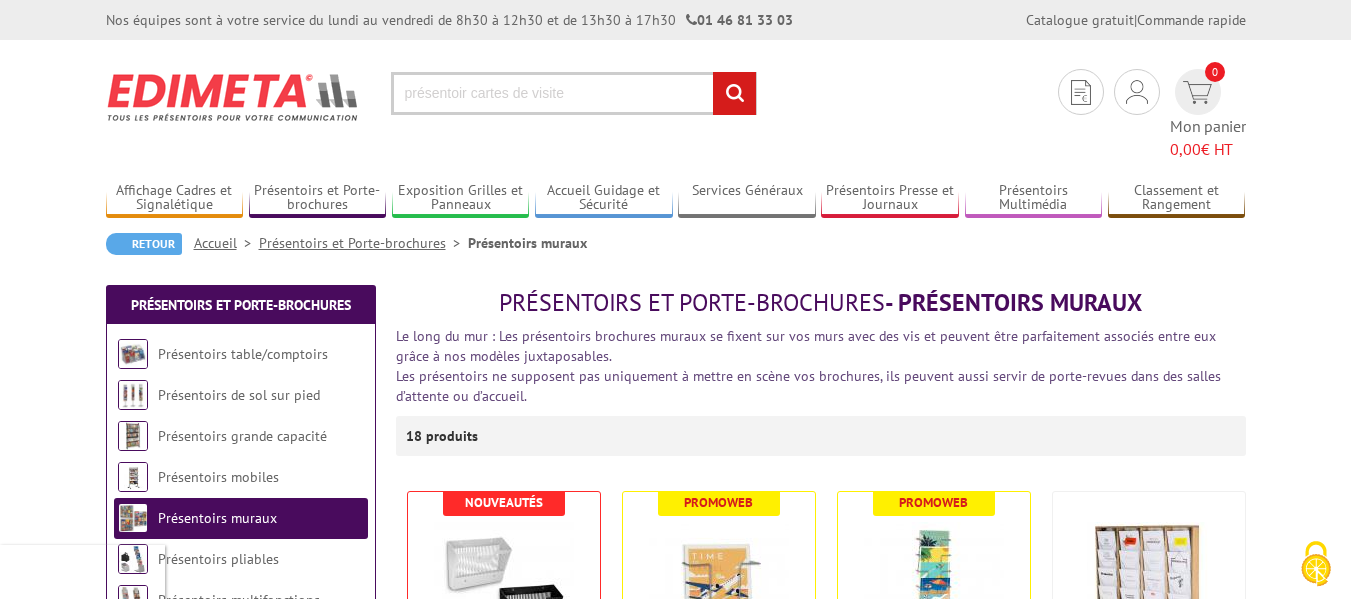 type on "présentoir cartes de visite" 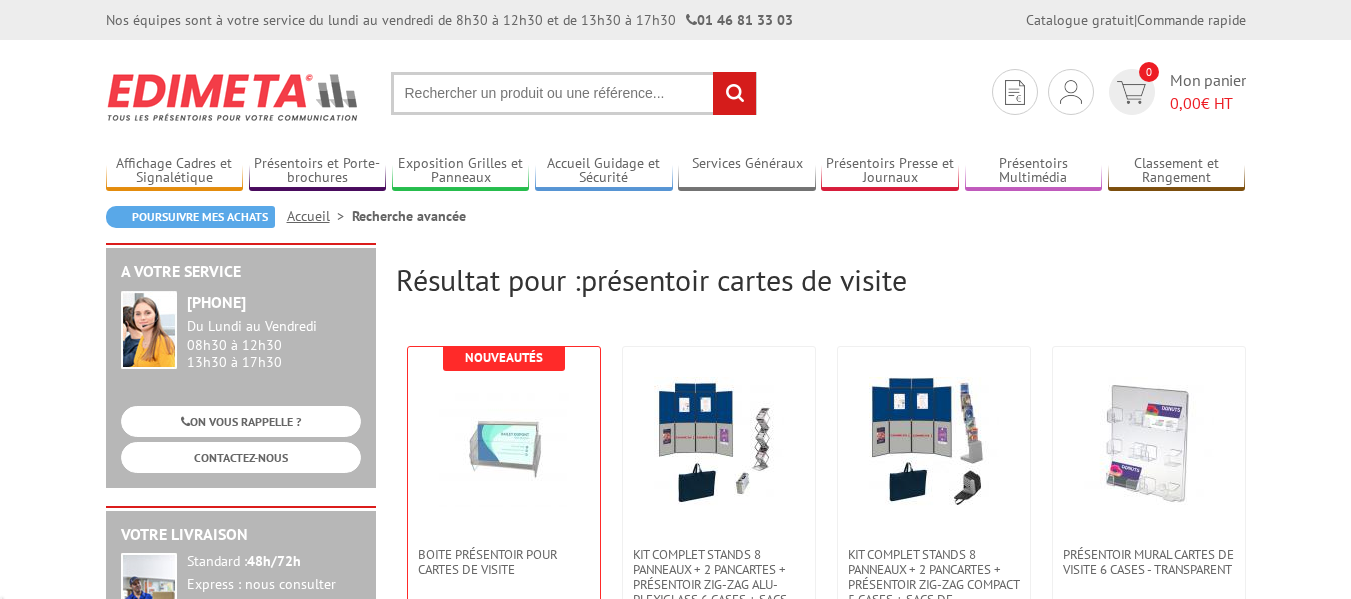 scroll, scrollTop: 0, scrollLeft: 0, axis: both 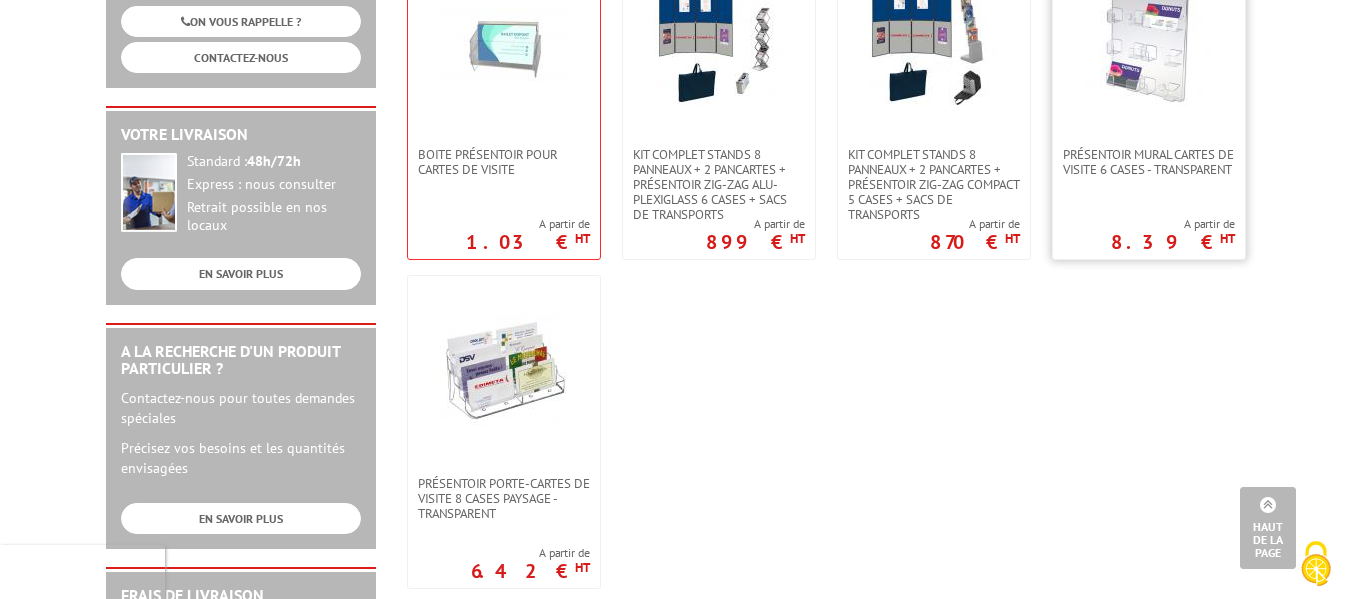 click at bounding box center (1149, 47) 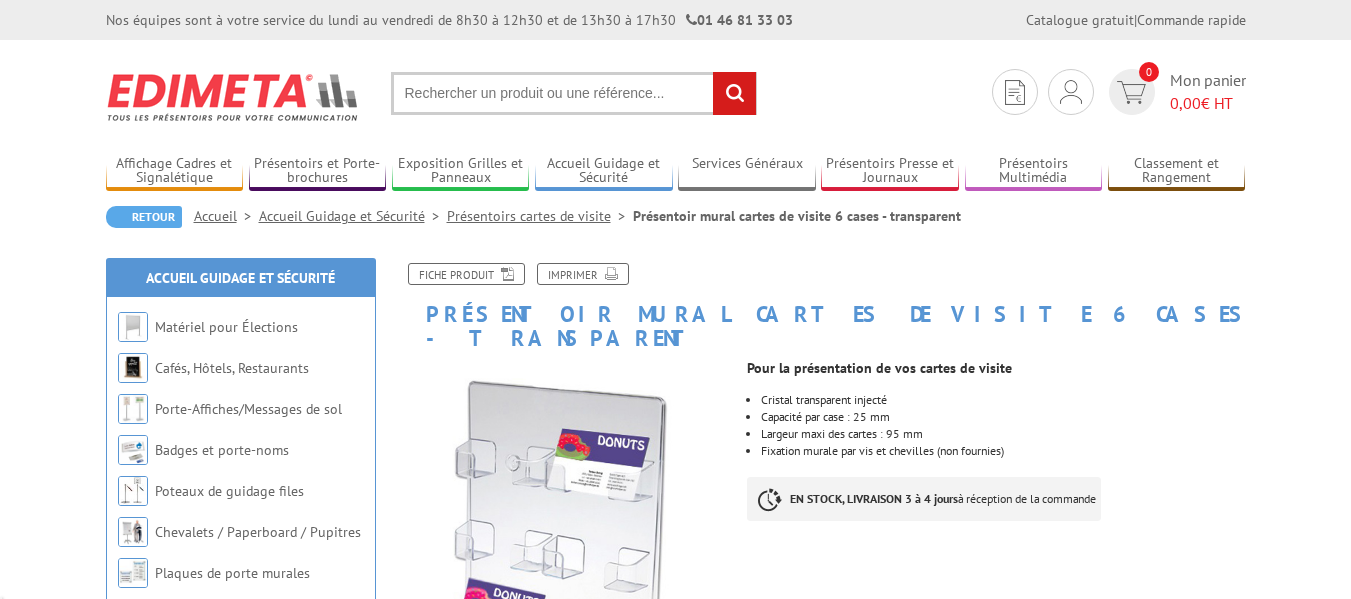 scroll, scrollTop: 0, scrollLeft: 0, axis: both 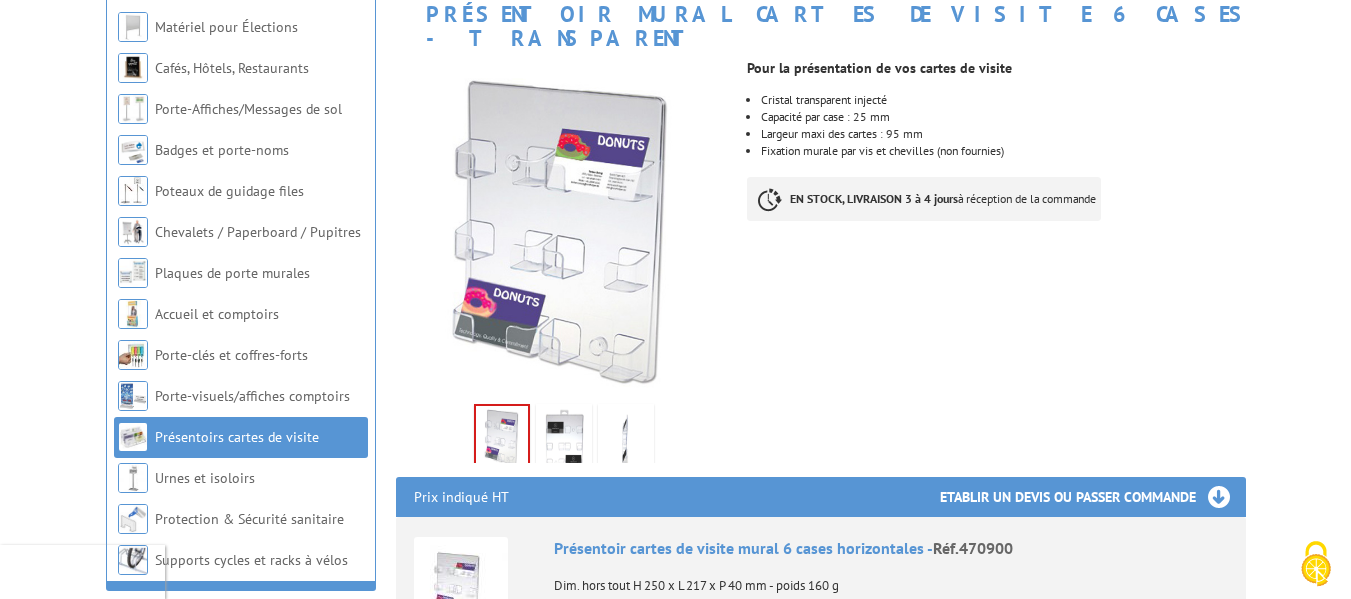 click at bounding box center (564, 439) 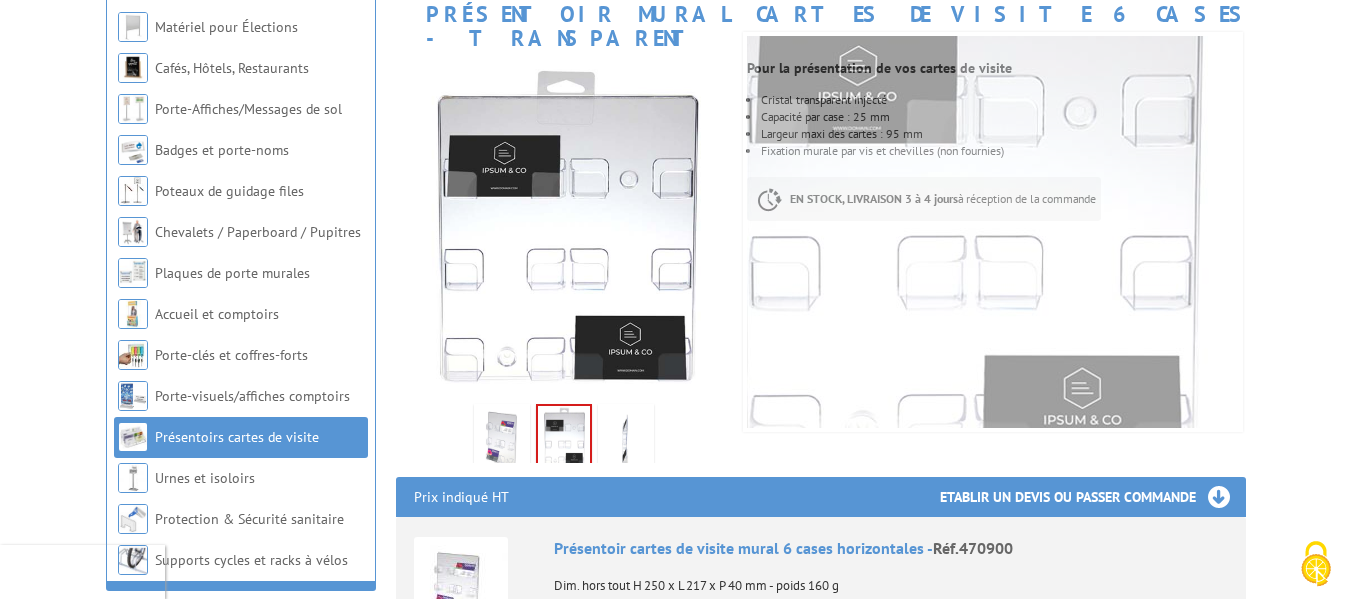 click at bounding box center (626, 439) 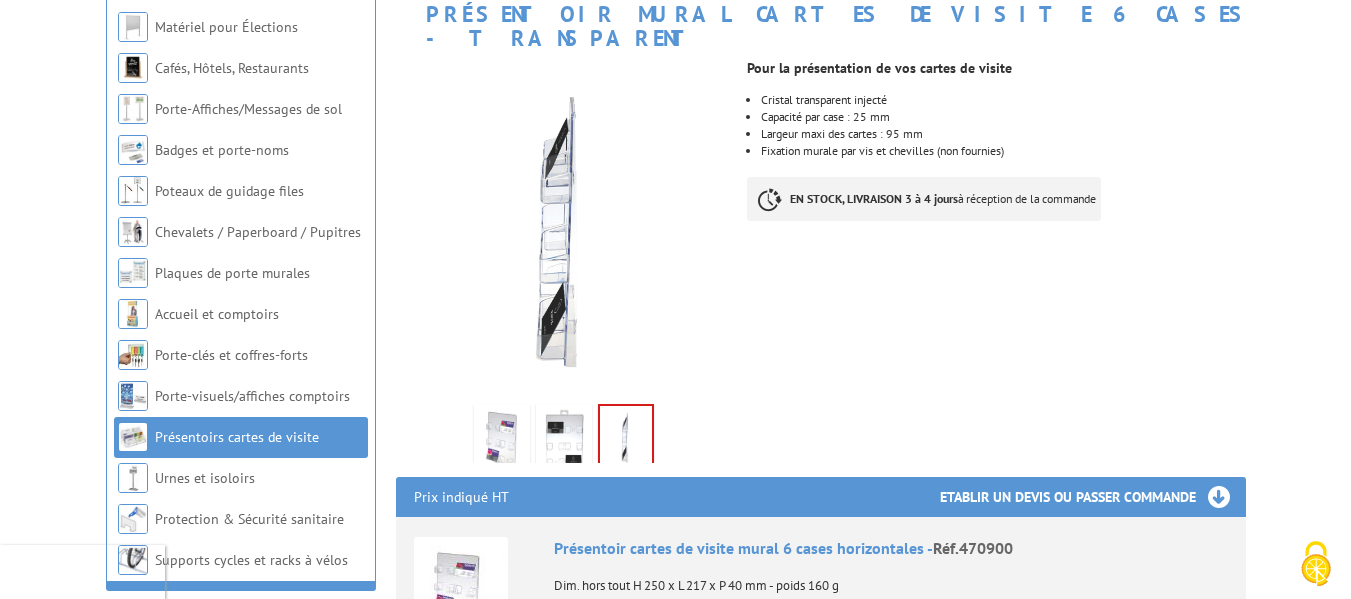 drag, startPoint x: 552, startPoint y: 403, endPoint x: 497, endPoint y: 398, distance: 55.226807 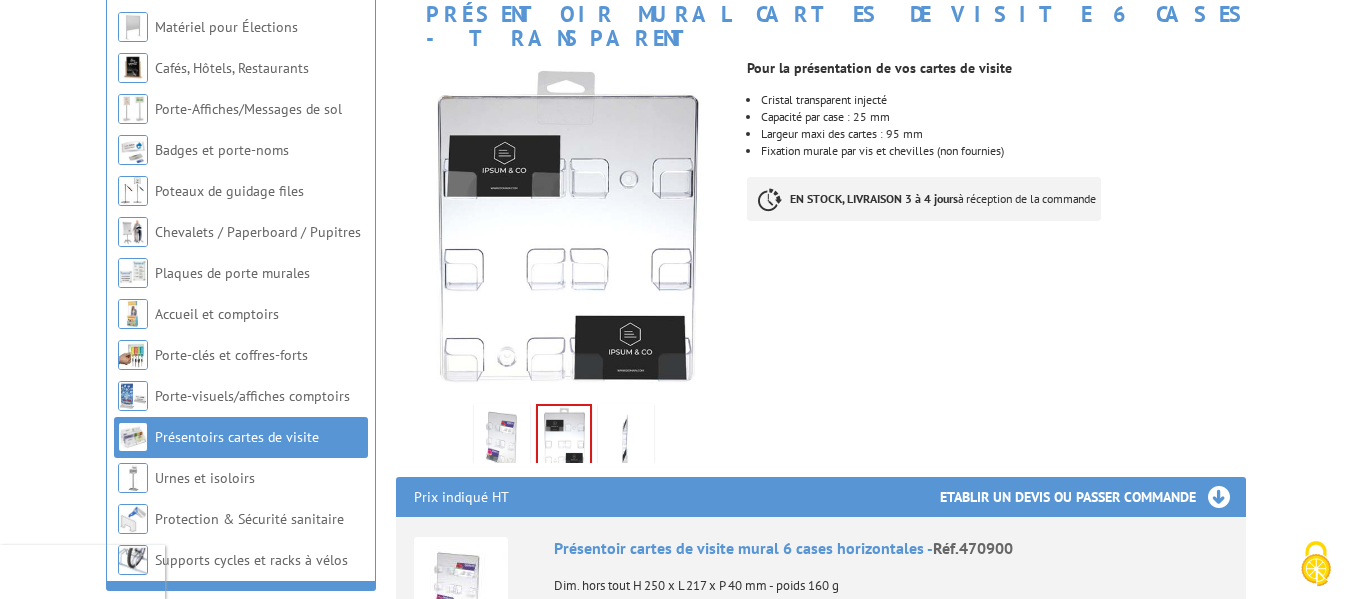 click at bounding box center [502, 439] 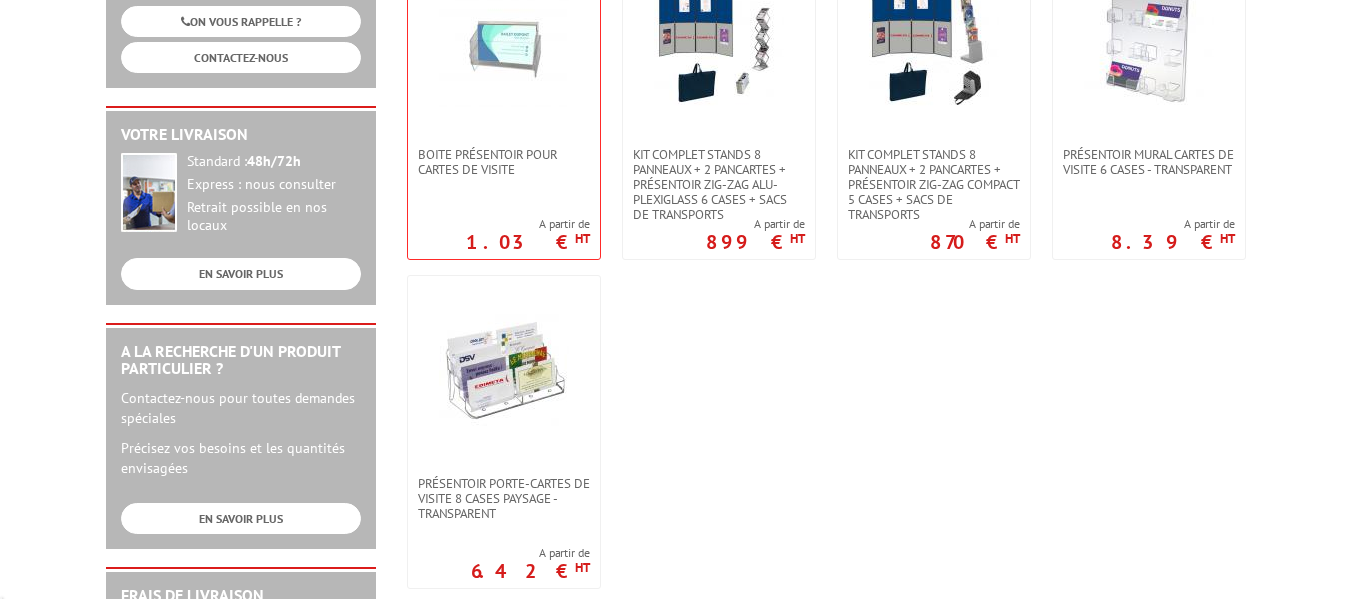 scroll, scrollTop: 400, scrollLeft: 0, axis: vertical 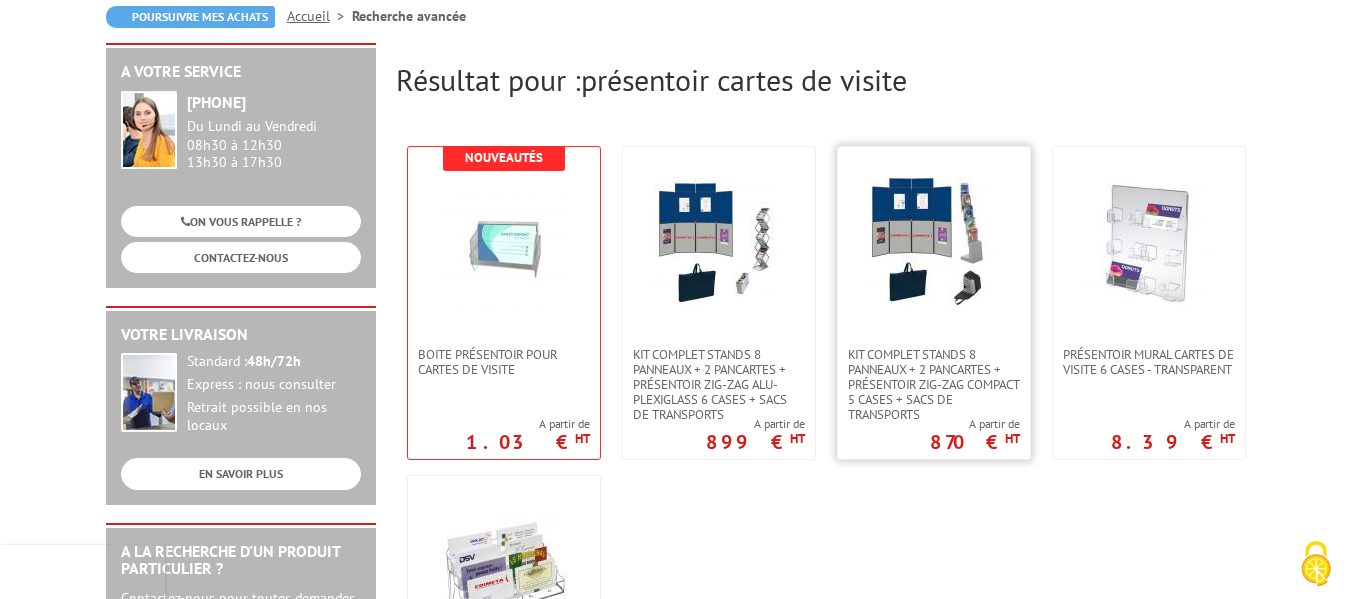 click at bounding box center (934, 242) 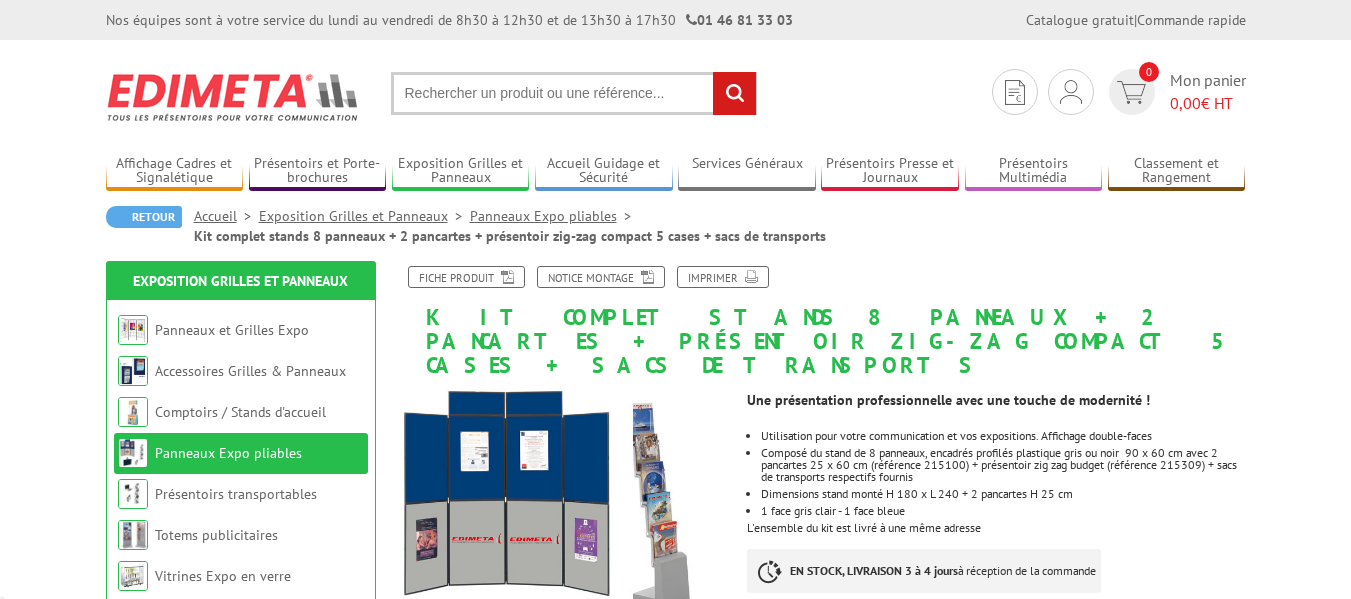 scroll, scrollTop: 0, scrollLeft: 0, axis: both 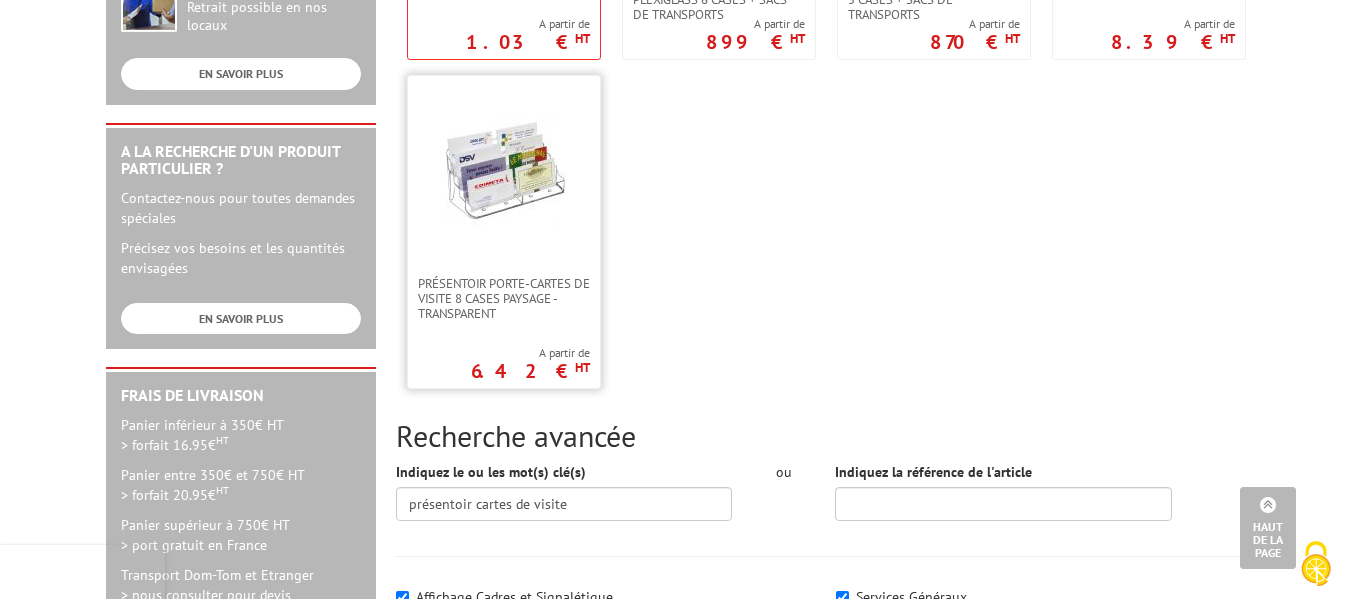 click at bounding box center [504, 171] 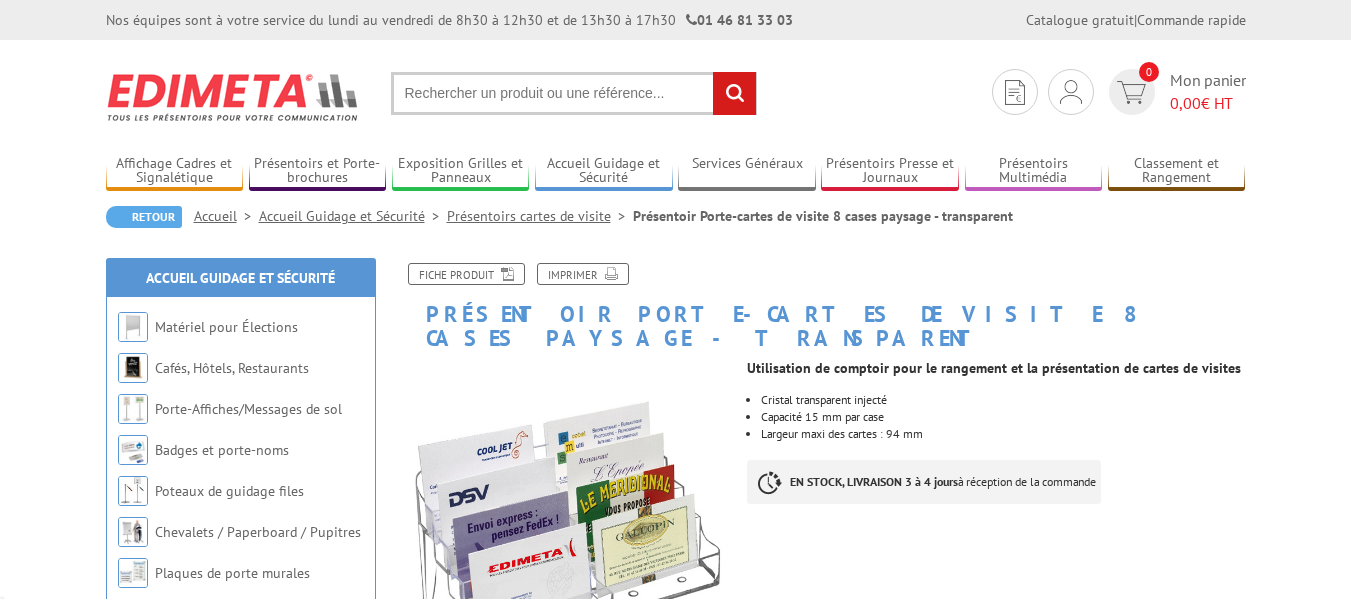 scroll, scrollTop: 0, scrollLeft: 0, axis: both 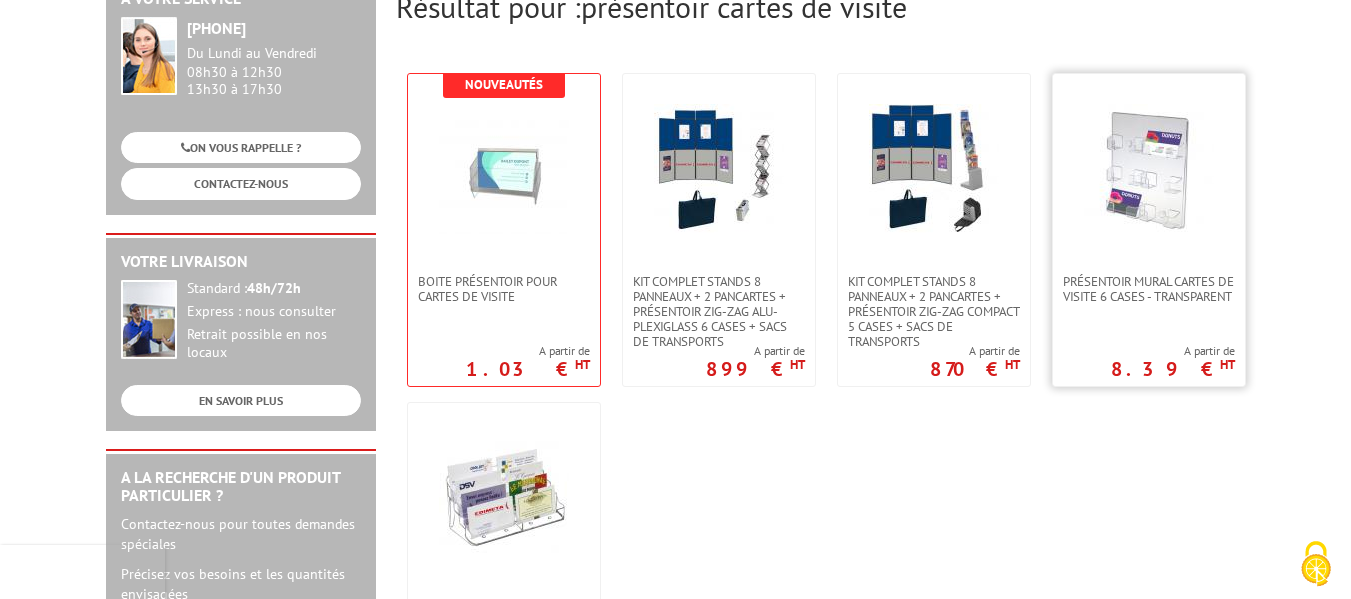 click at bounding box center [1149, 169] 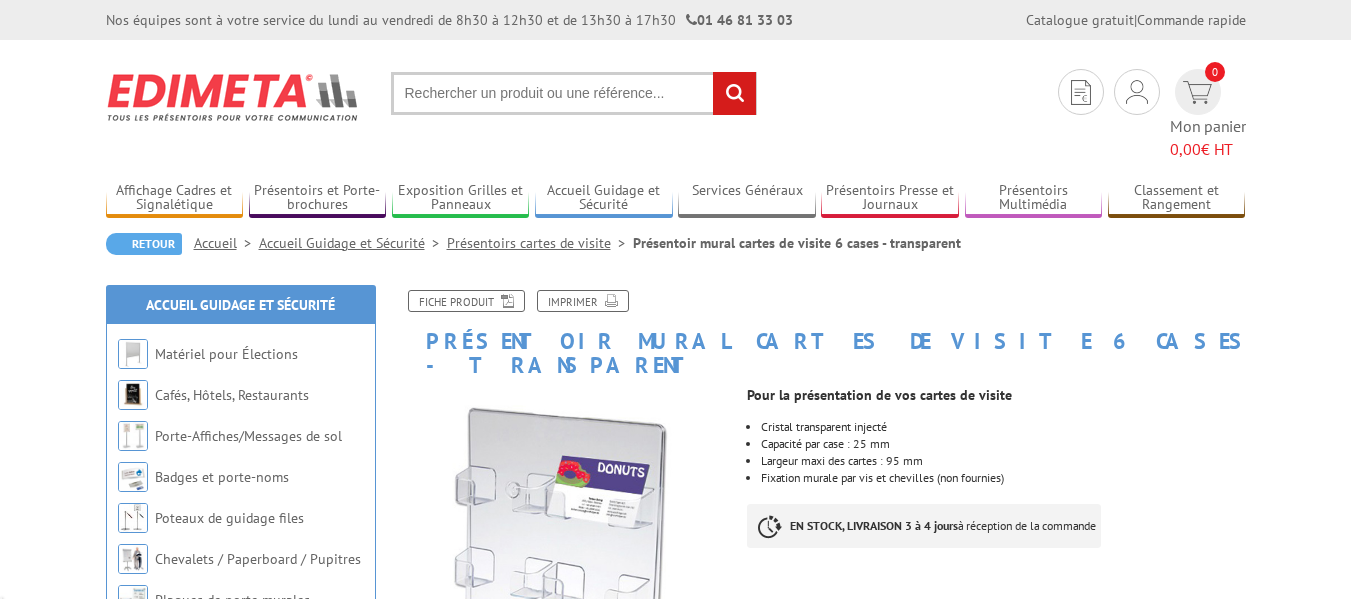 scroll, scrollTop: 0, scrollLeft: 0, axis: both 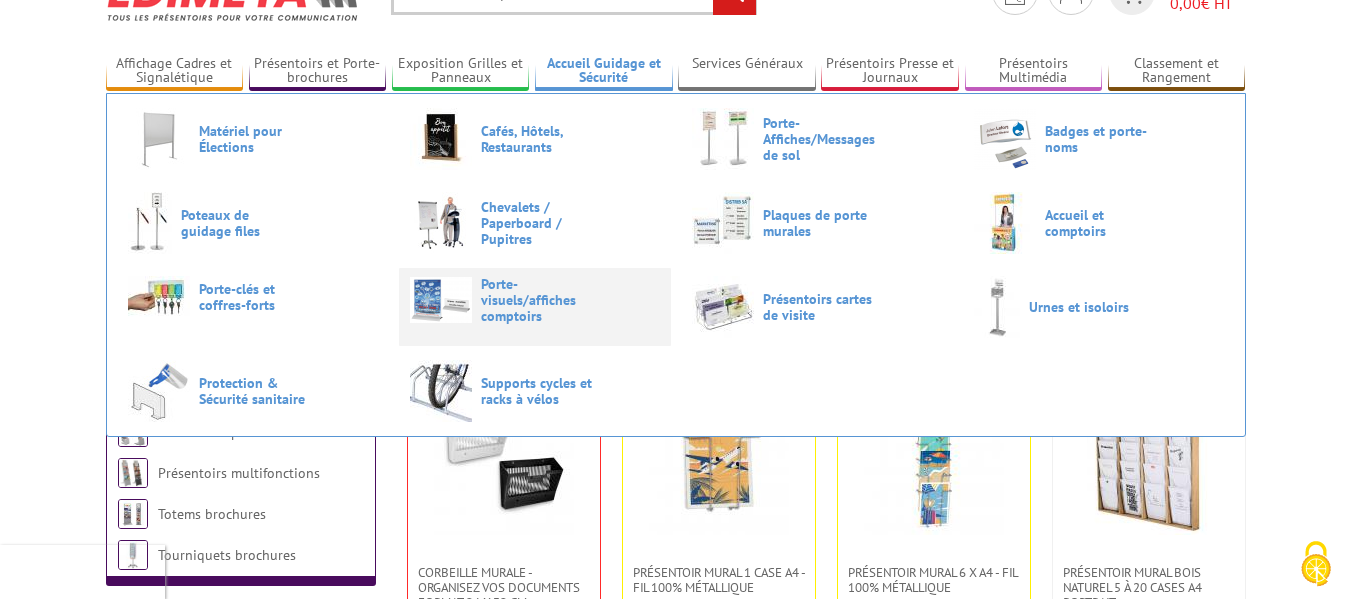 click on "Porte-visuels/affiches comptoirs" at bounding box center [541, 300] 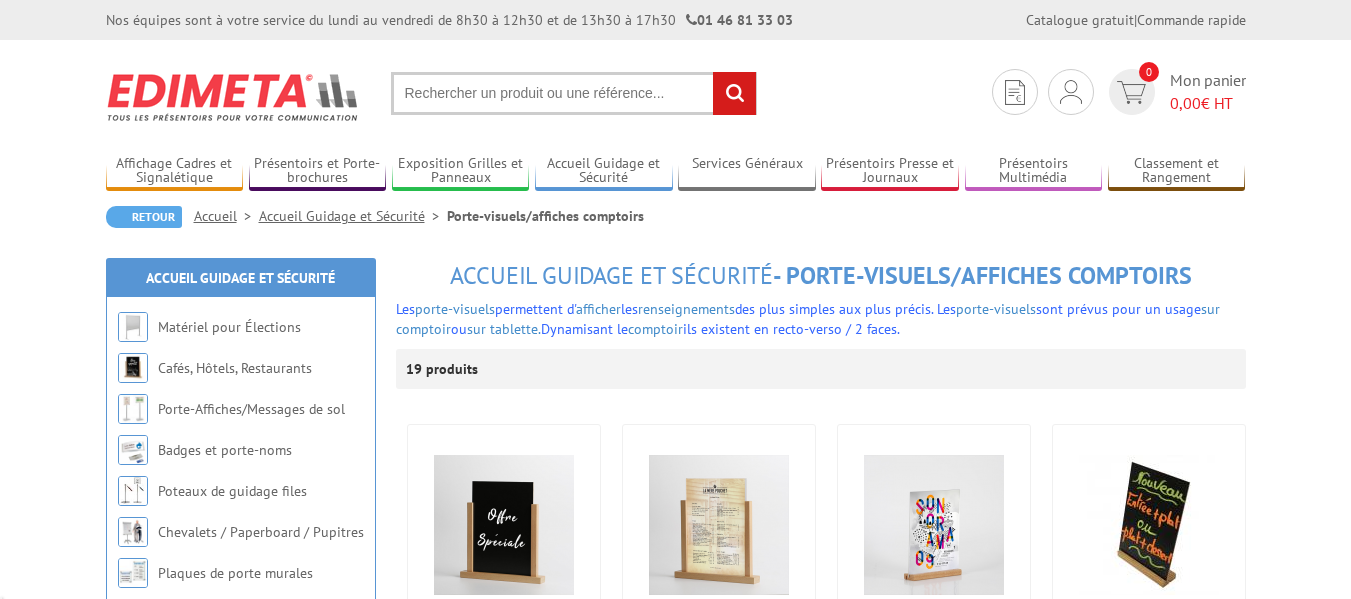 scroll, scrollTop: 0, scrollLeft: 0, axis: both 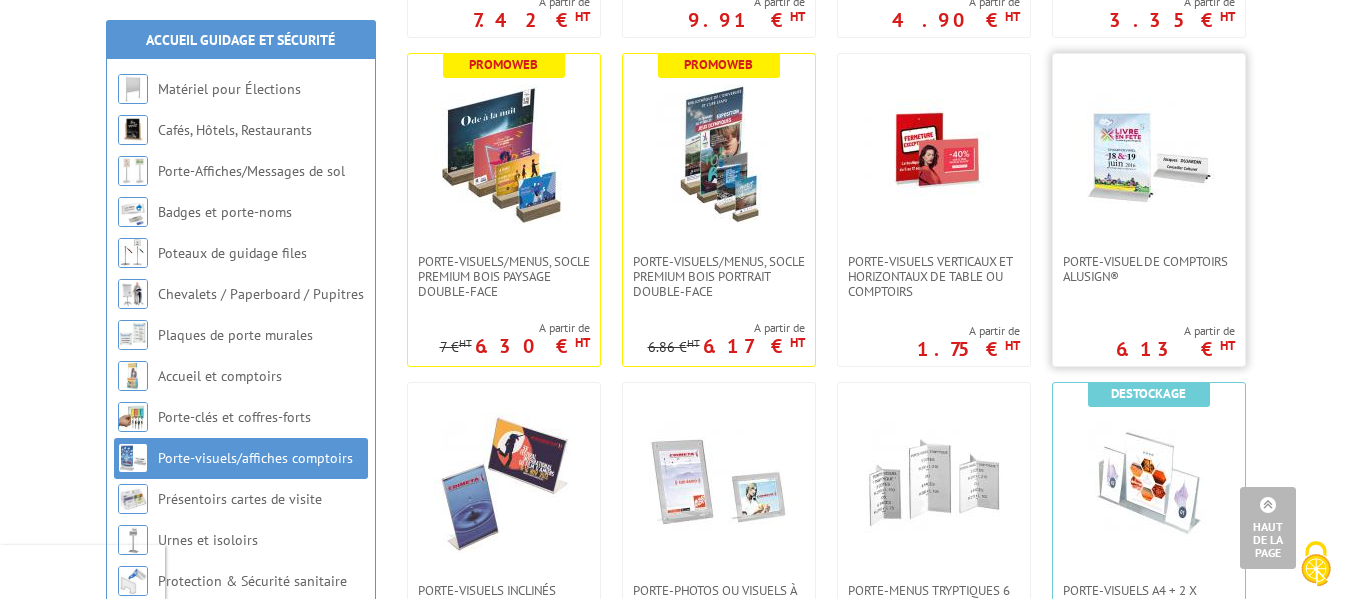 click at bounding box center (1149, 154) 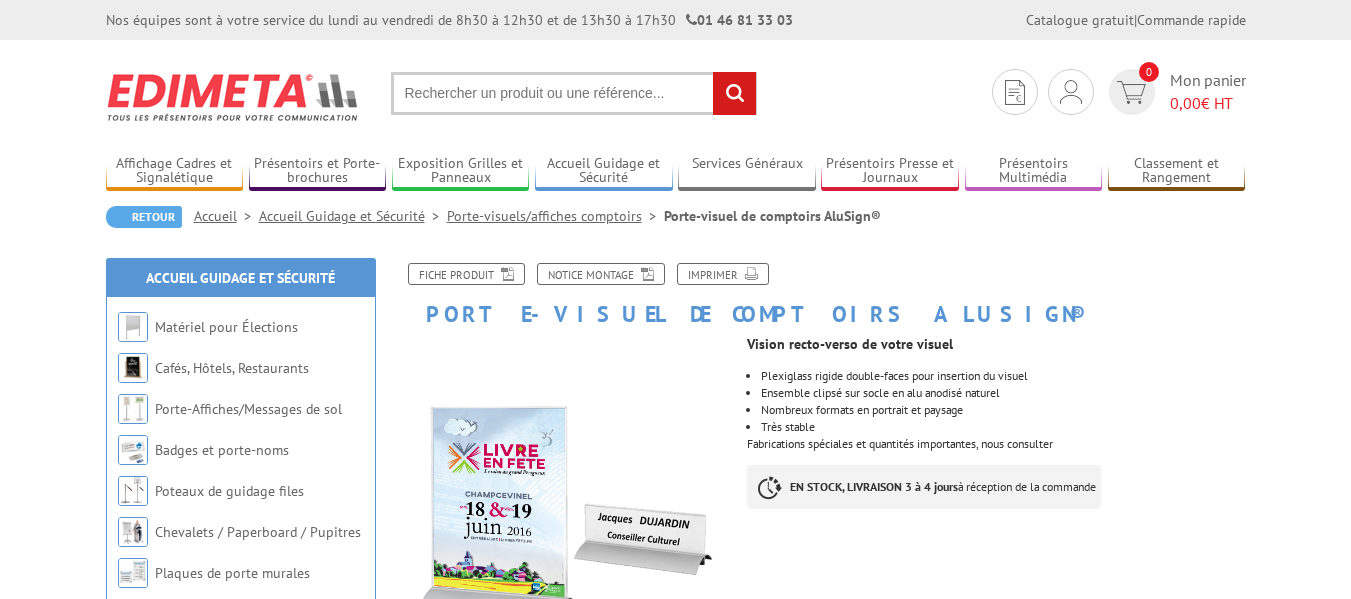 scroll, scrollTop: 0, scrollLeft: 0, axis: both 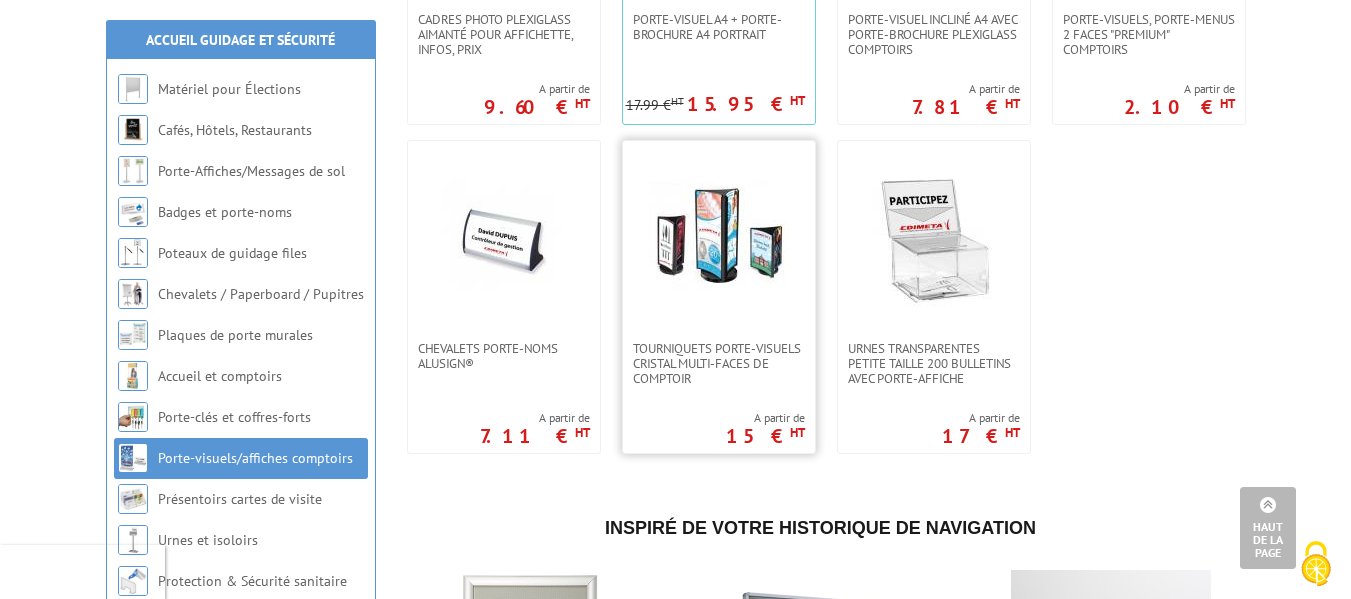 click at bounding box center (719, 241) 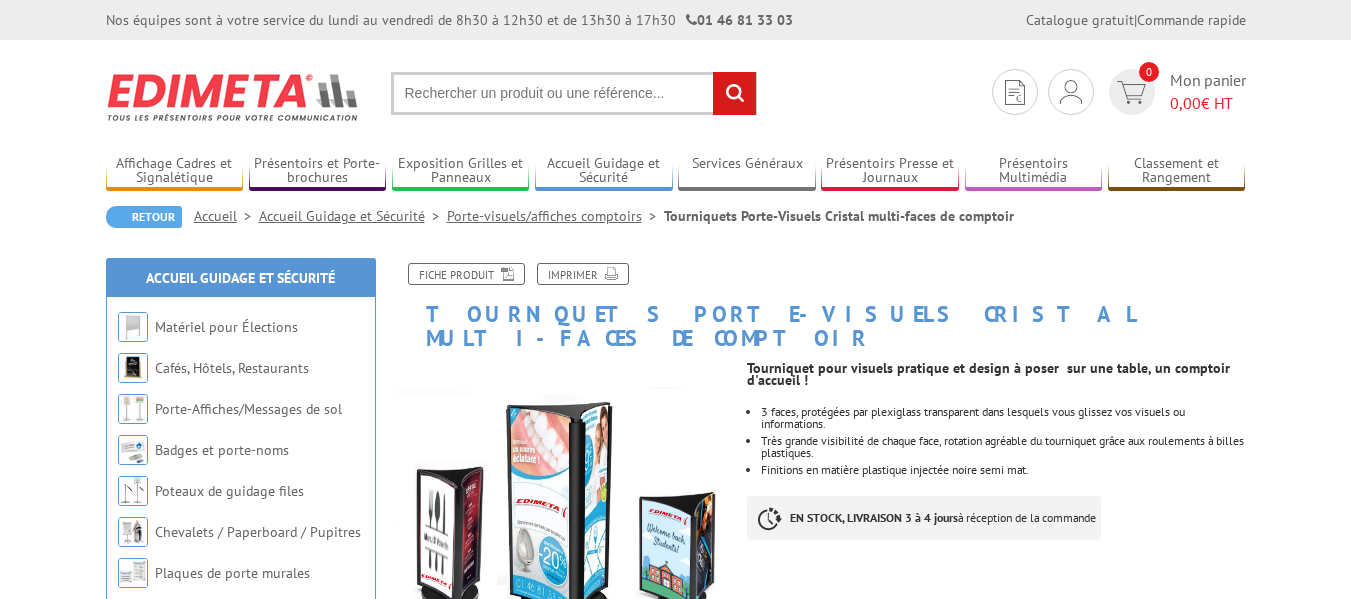 scroll, scrollTop: 0, scrollLeft: 0, axis: both 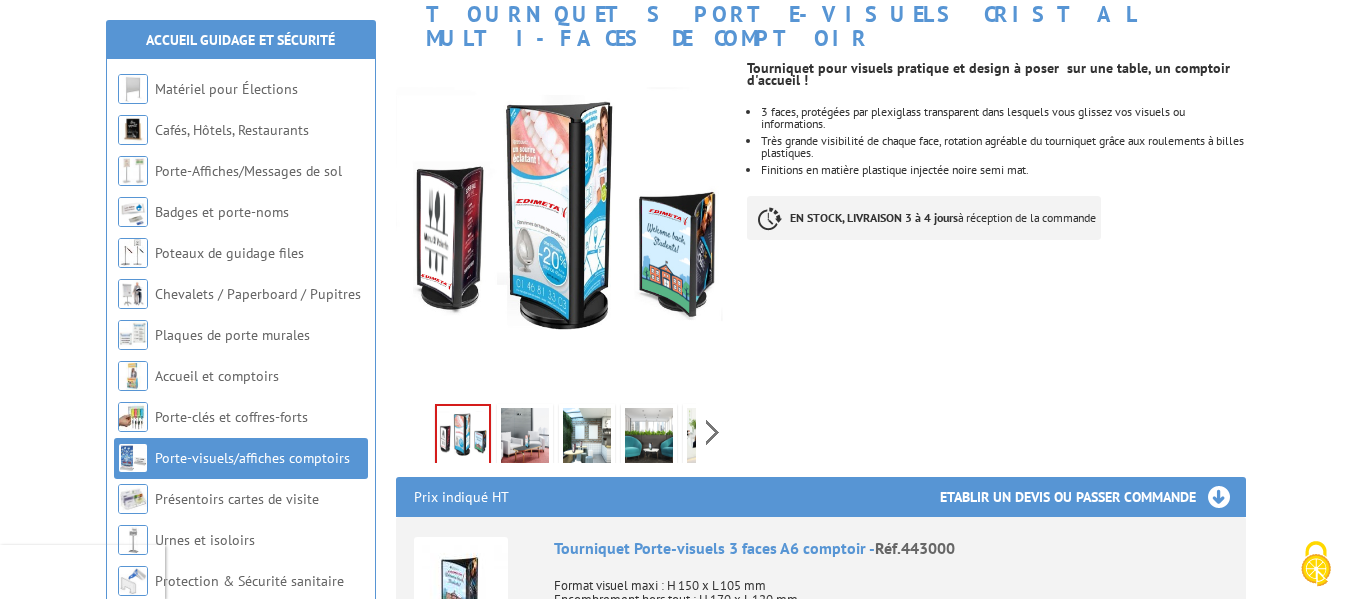 click at bounding box center (525, 439) 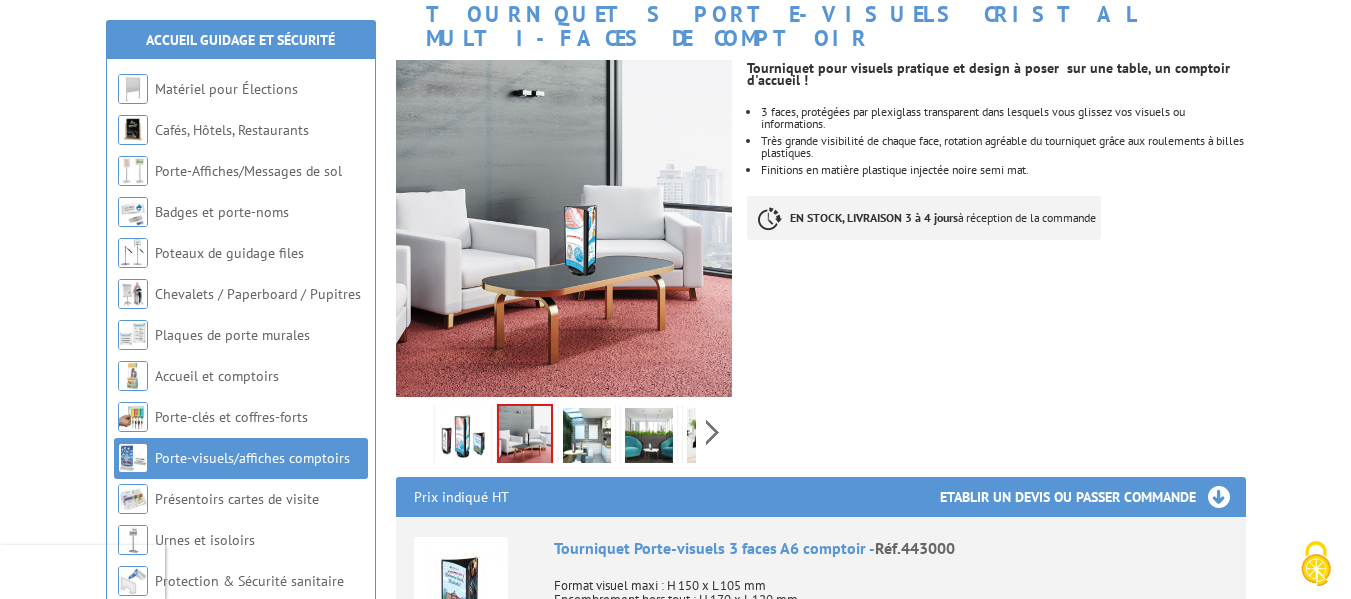 click at bounding box center [587, 439] 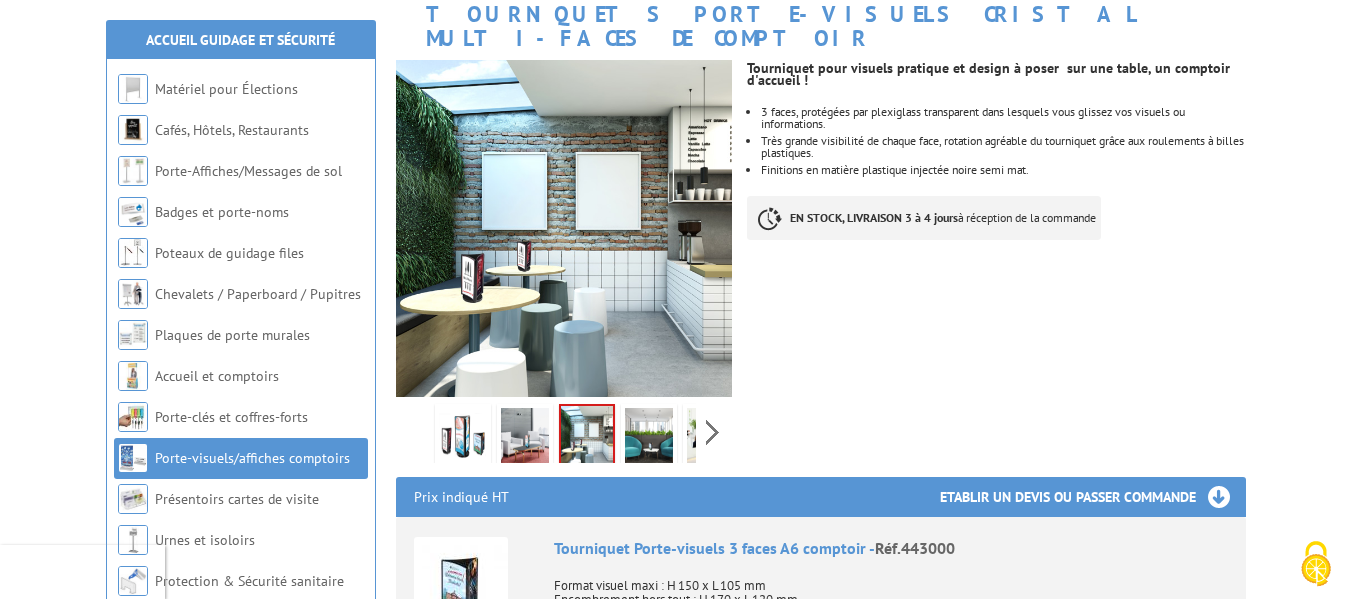 drag, startPoint x: 572, startPoint y: 412, endPoint x: 585, endPoint y: 409, distance: 13.341664 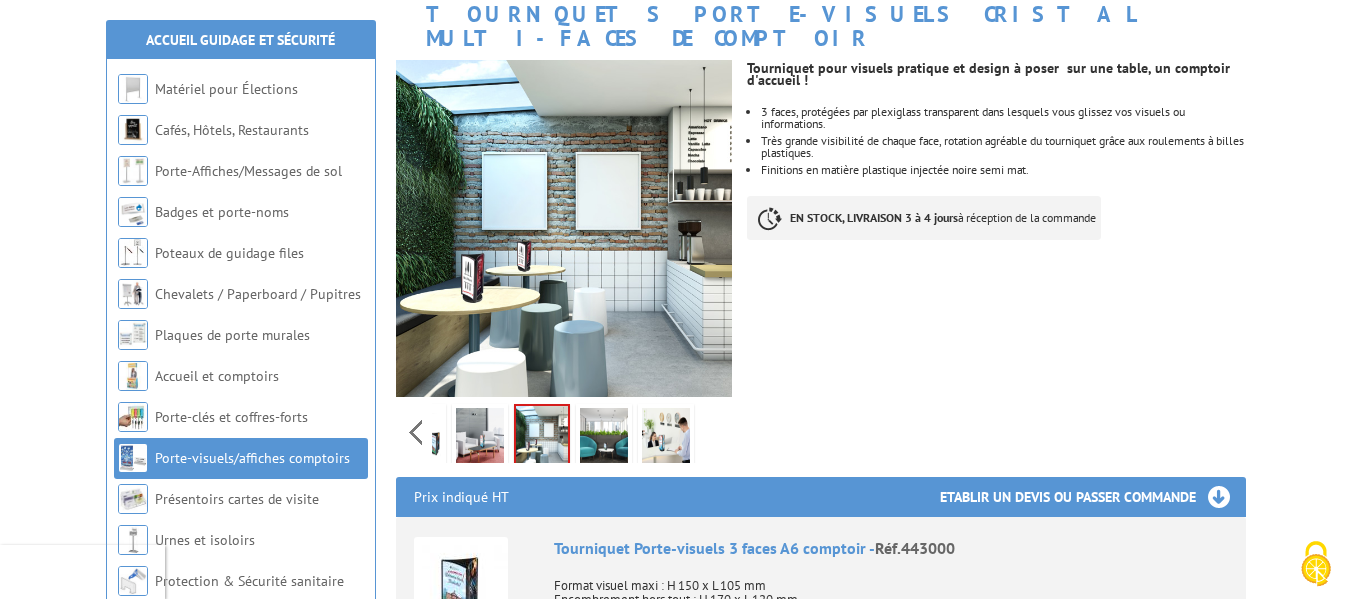 click on "Previous Next" at bounding box center [564, 432] 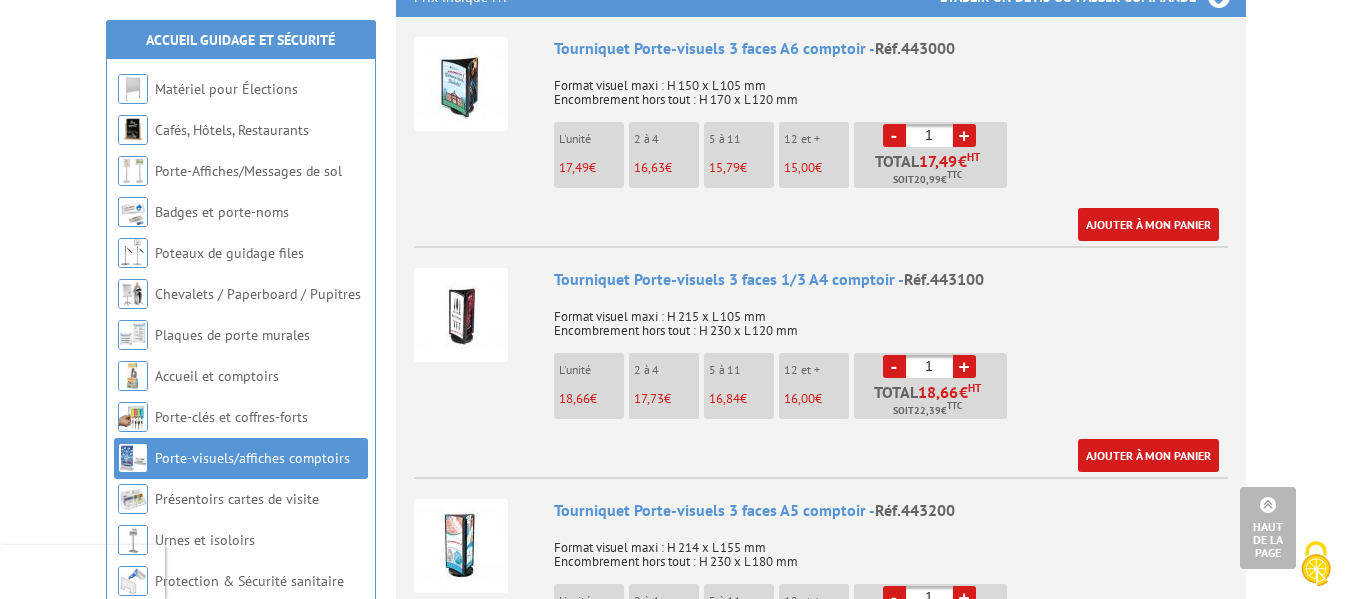 scroll, scrollTop: 900, scrollLeft: 0, axis: vertical 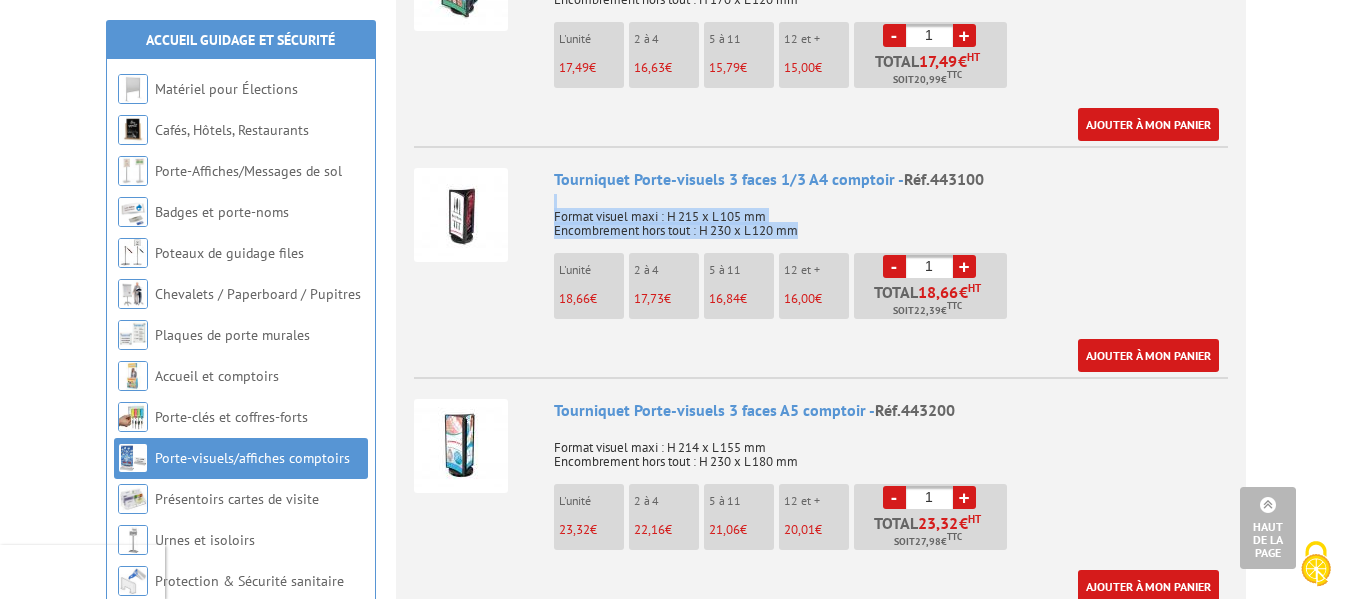 drag, startPoint x: 800, startPoint y: 205, endPoint x: 658, endPoint y: 174, distance: 145.34442 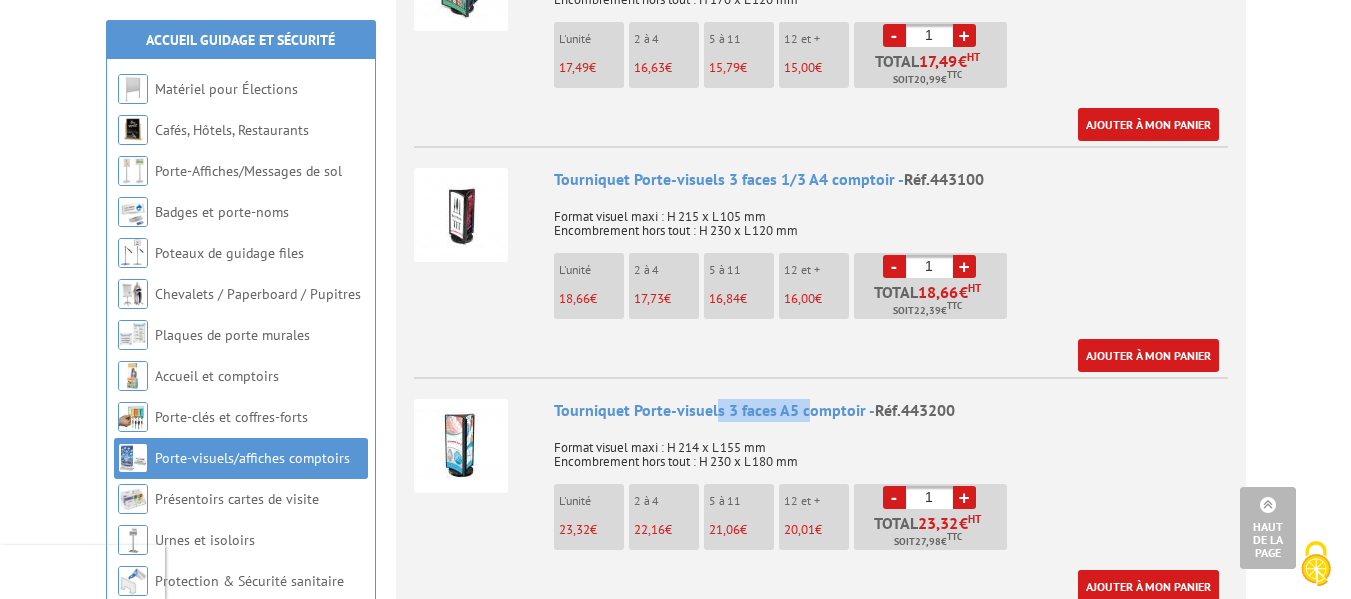 drag, startPoint x: 805, startPoint y: 395, endPoint x: 716, endPoint y: 380, distance: 90.255196 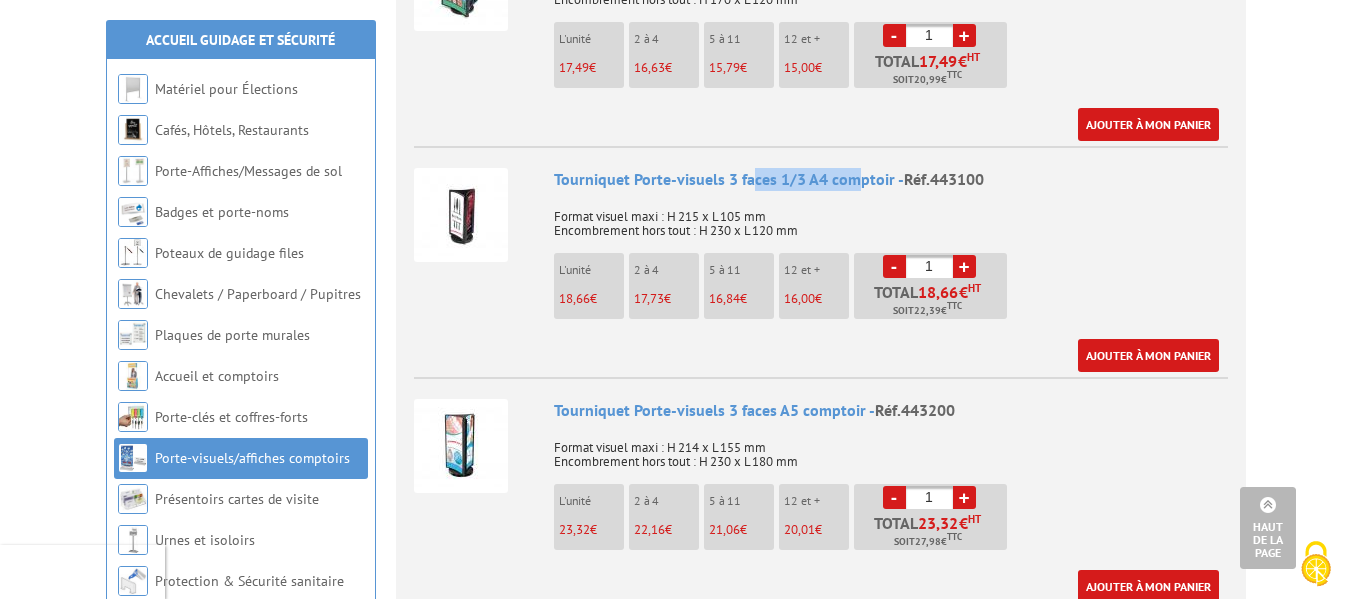 drag, startPoint x: 860, startPoint y: 151, endPoint x: 751, endPoint y: 148, distance: 109.041275 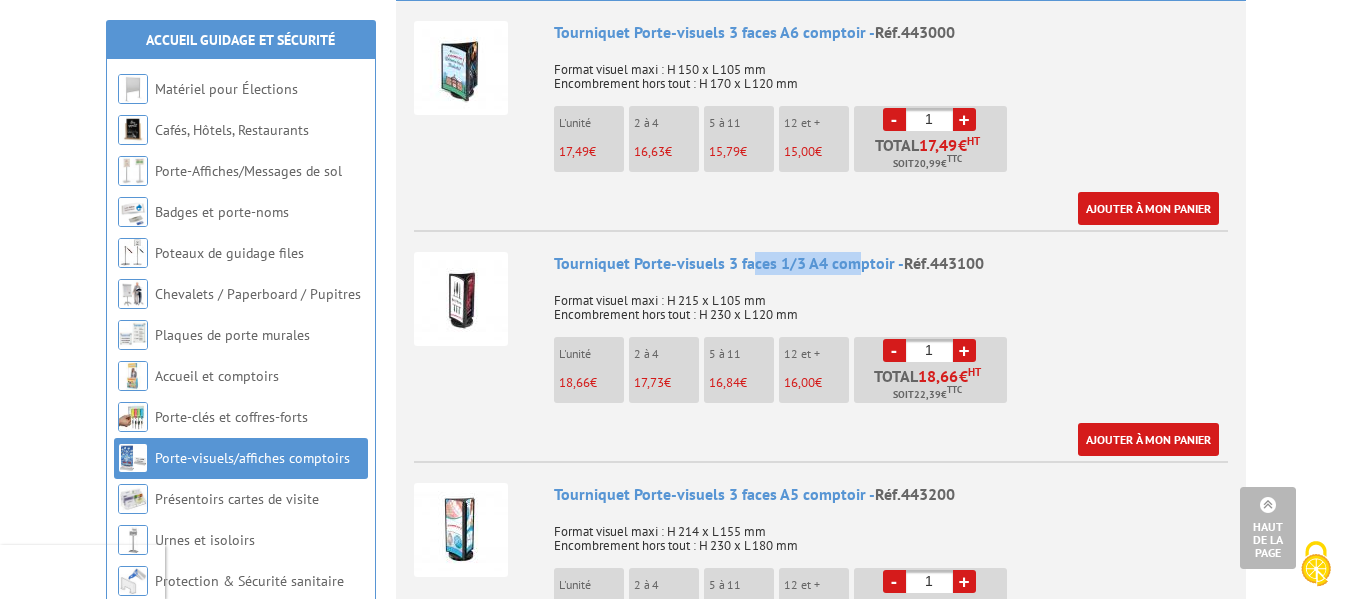 scroll, scrollTop: 700, scrollLeft: 0, axis: vertical 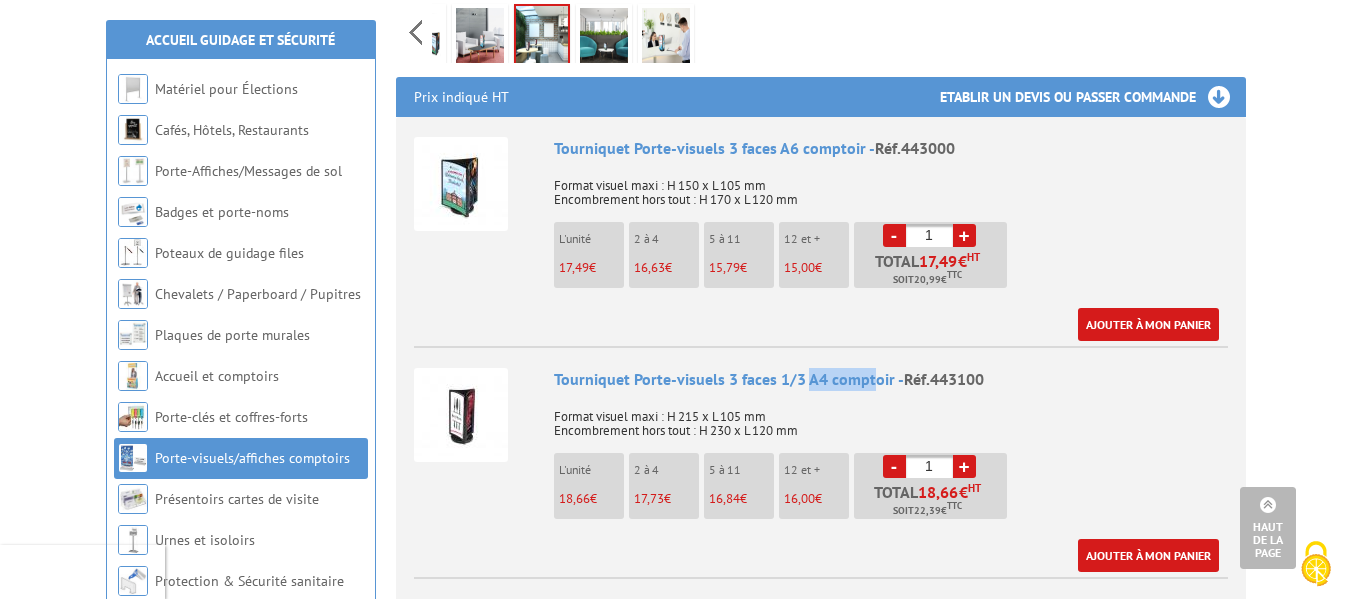 drag, startPoint x: 869, startPoint y: 353, endPoint x: 809, endPoint y: 360, distance: 60.40695 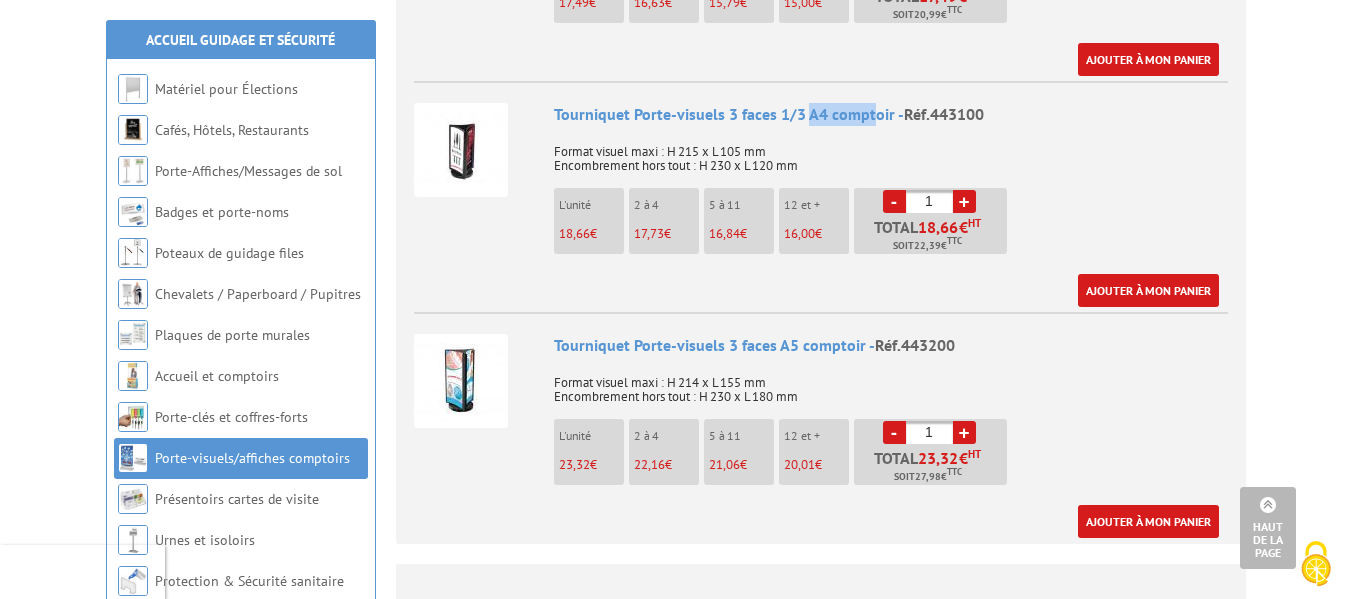 scroll, scrollTop: 1000, scrollLeft: 0, axis: vertical 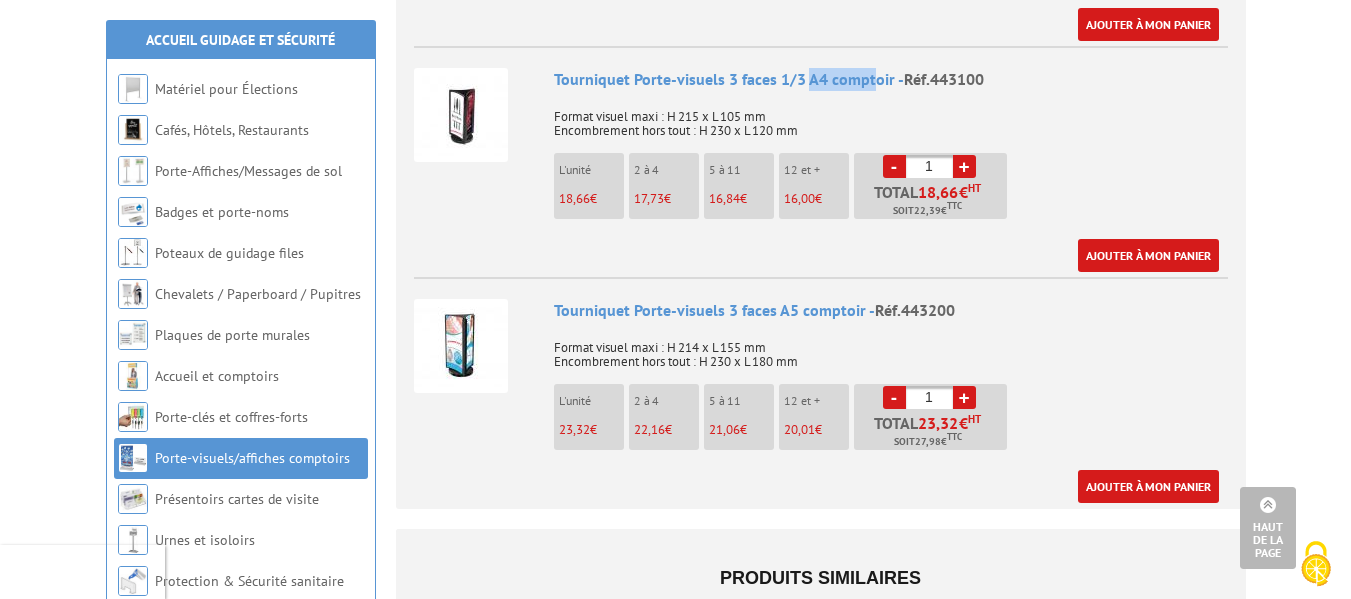 click at bounding box center [461, 346] 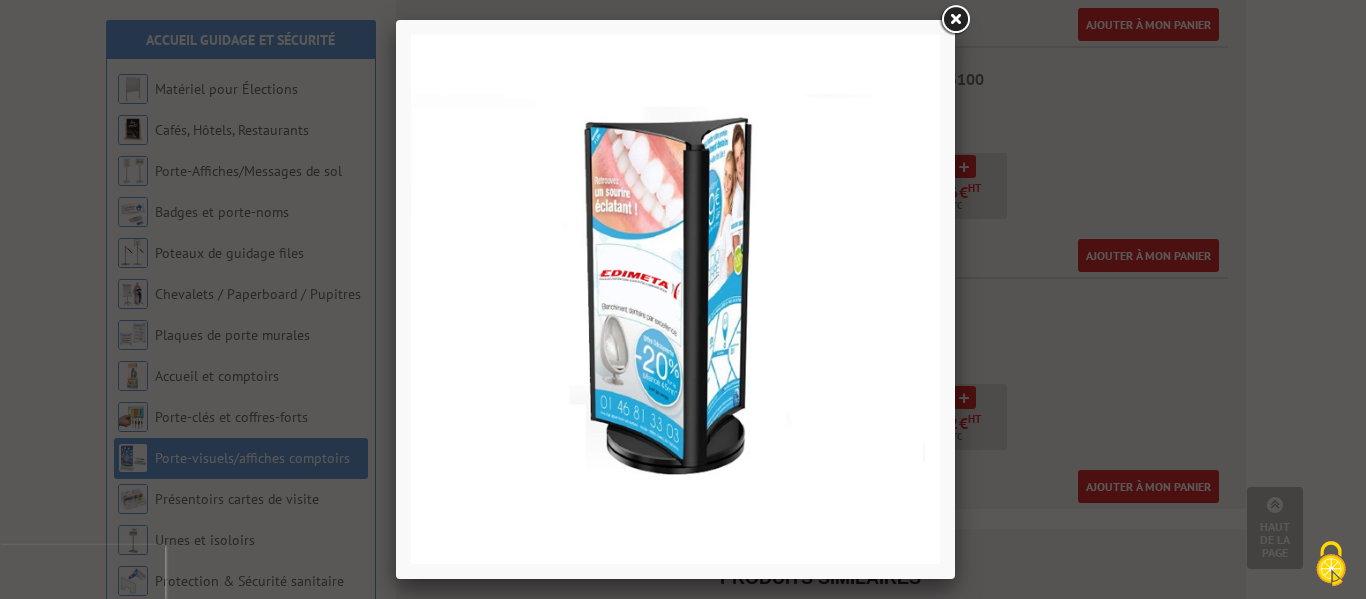 click at bounding box center [955, 20] 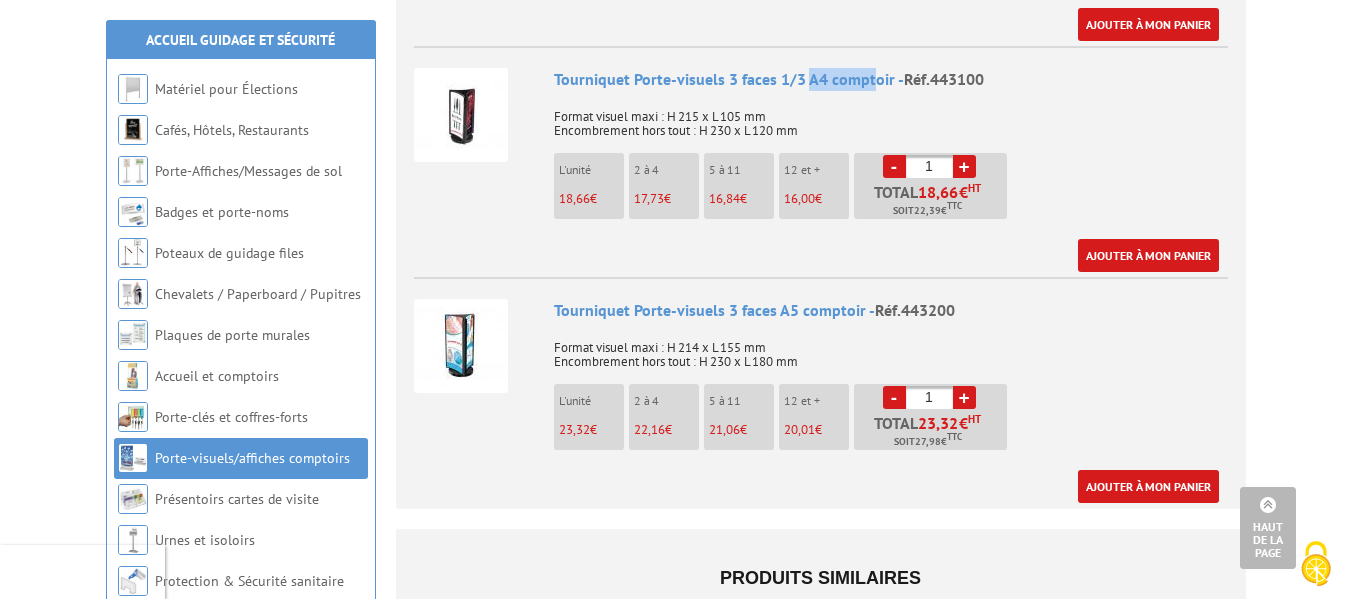 click at bounding box center [461, 346] 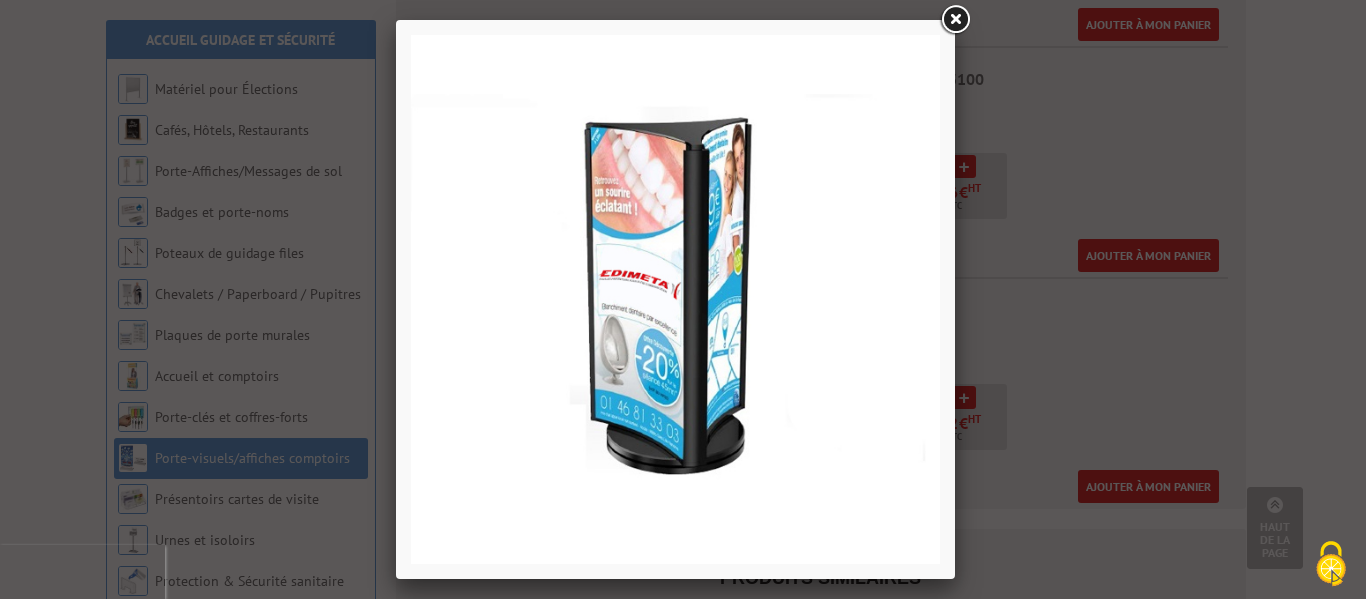 click at bounding box center [955, 20] 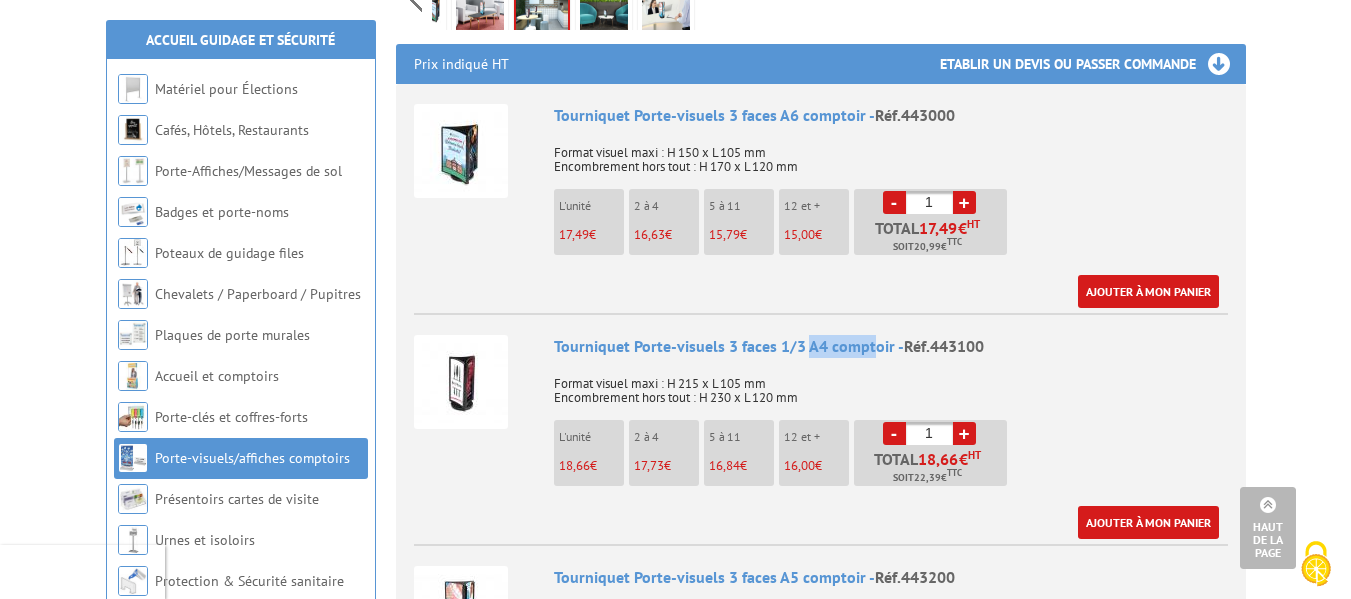scroll, scrollTop: 700, scrollLeft: 0, axis: vertical 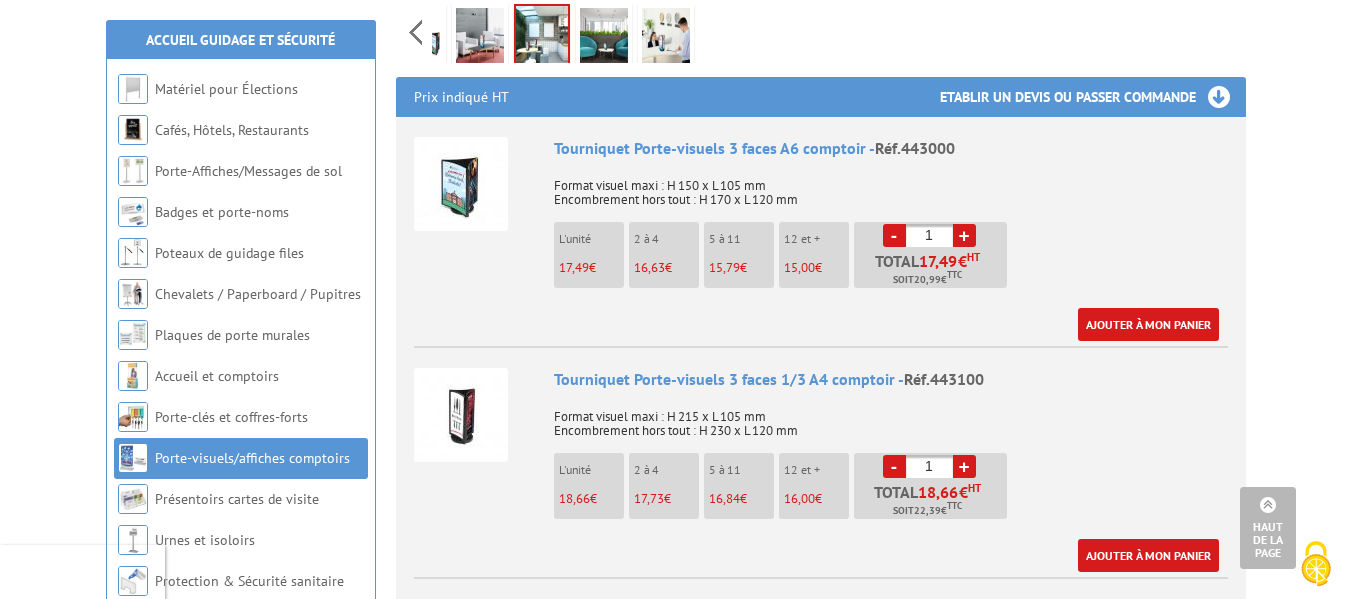 click on "Tourniquet Porte-visuels 3 faces 1/3 A4 comptoir -  Réf.443100" at bounding box center (891, 379) 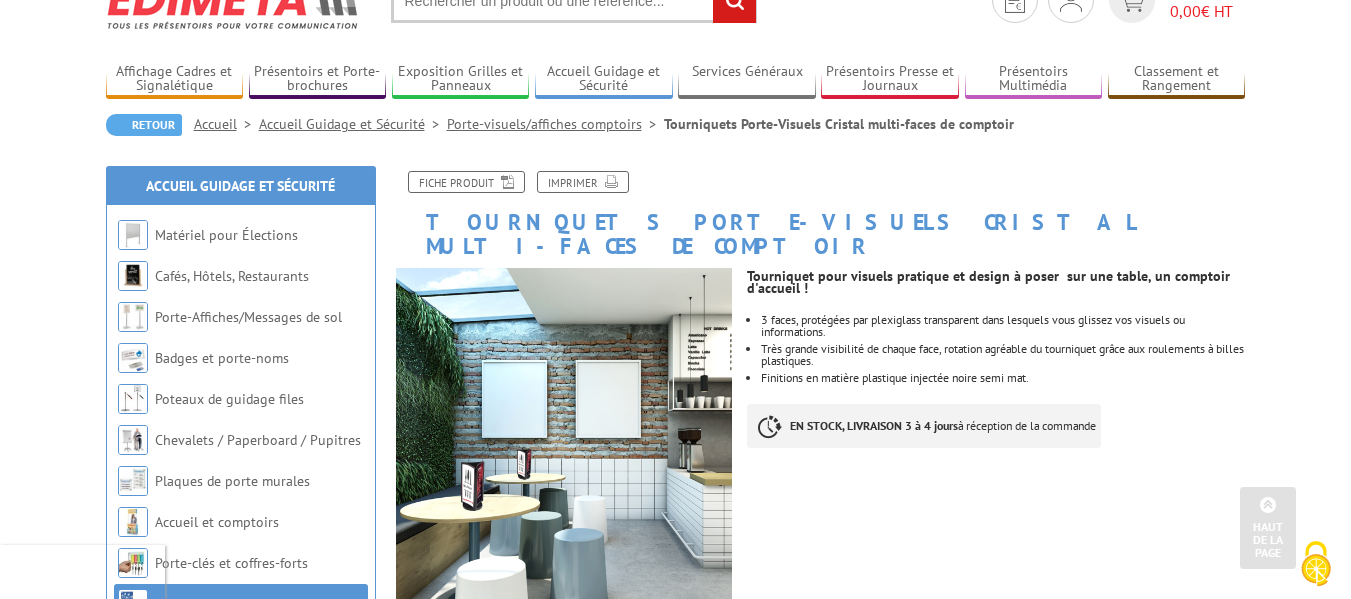 scroll, scrollTop: 0, scrollLeft: 0, axis: both 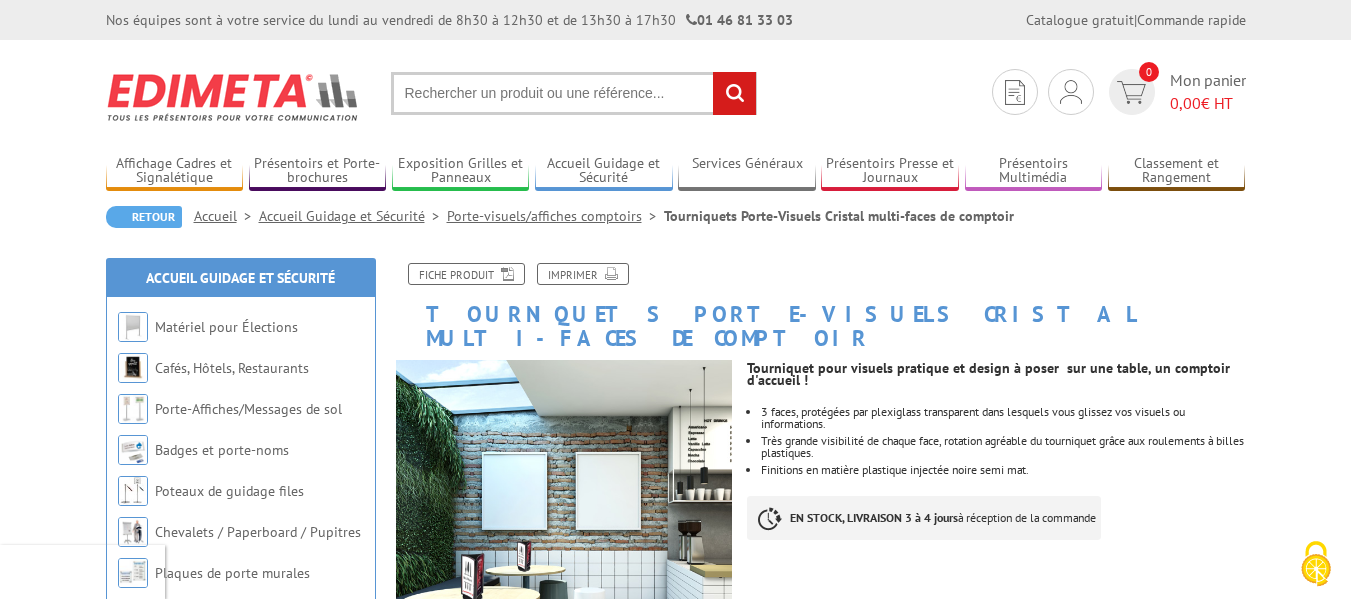 click at bounding box center (574, 93) 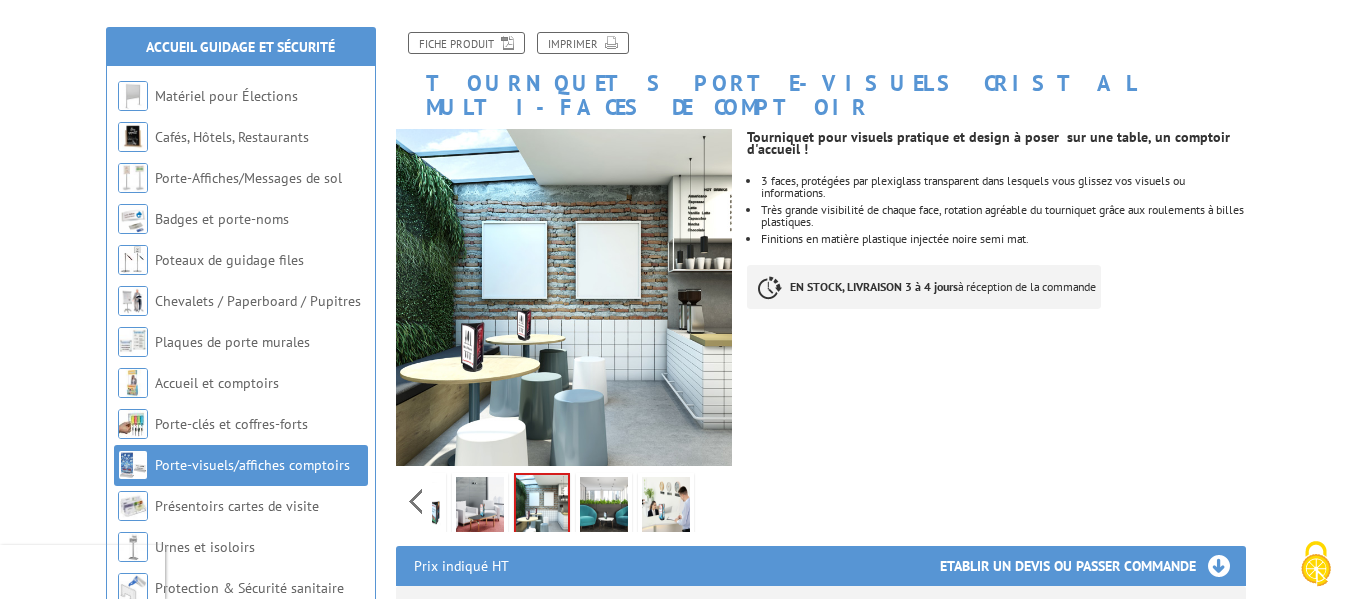 scroll, scrollTop: 300, scrollLeft: 0, axis: vertical 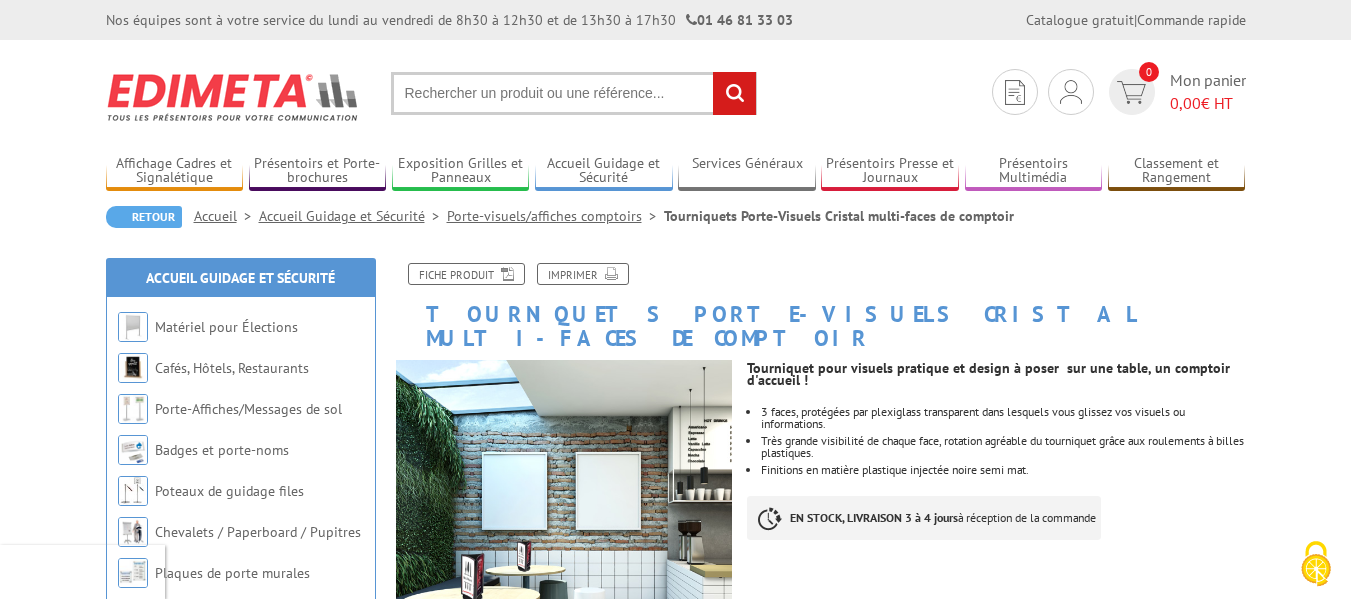 drag, startPoint x: 632, startPoint y: 91, endPoint x: 713, endPoint y: 121, distance: 86.37708 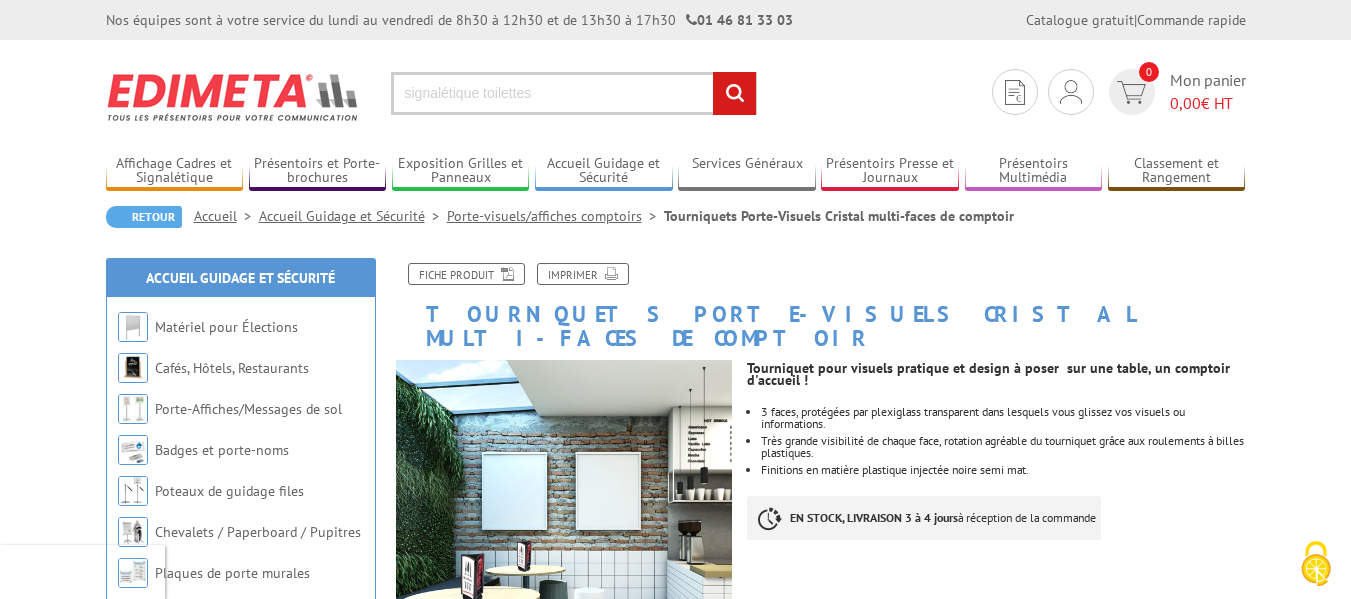 type on "signalétique toilettes" 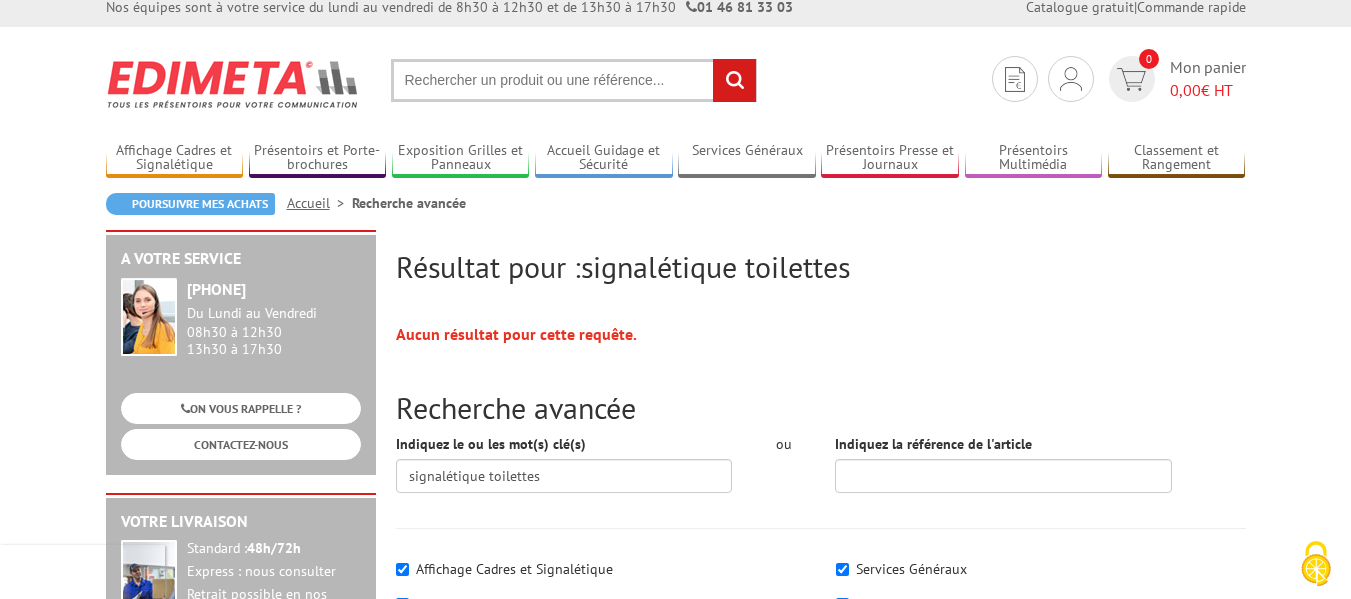 scroll, scrollTop: 135, scrollLeft: 0, axis: vertical 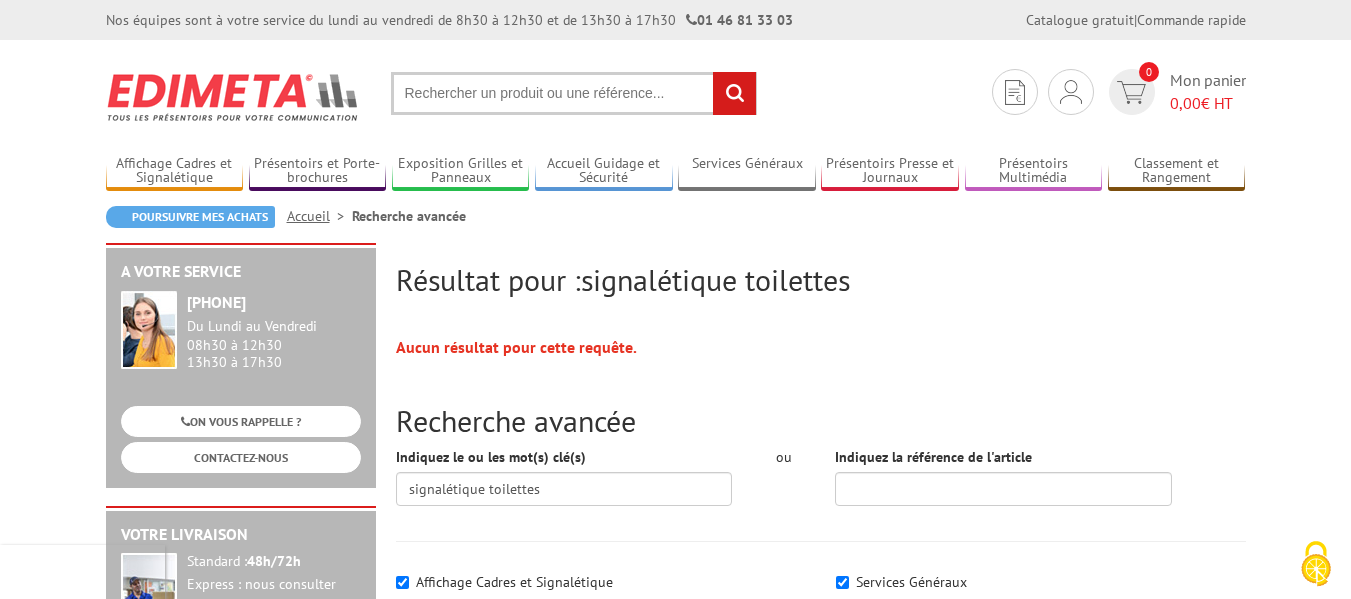 drag, startPoint x: 485, startPoint y: 94, endPoint x: 883, endPoint y: 90, distance: 398.0201 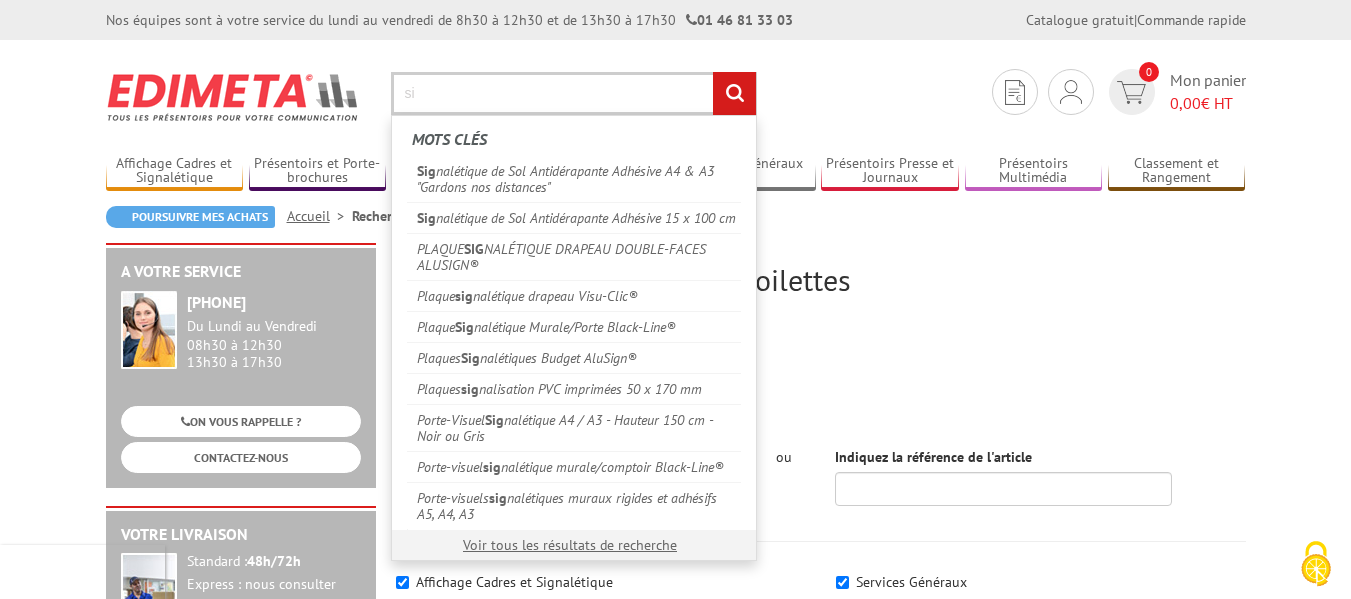 type on "s" 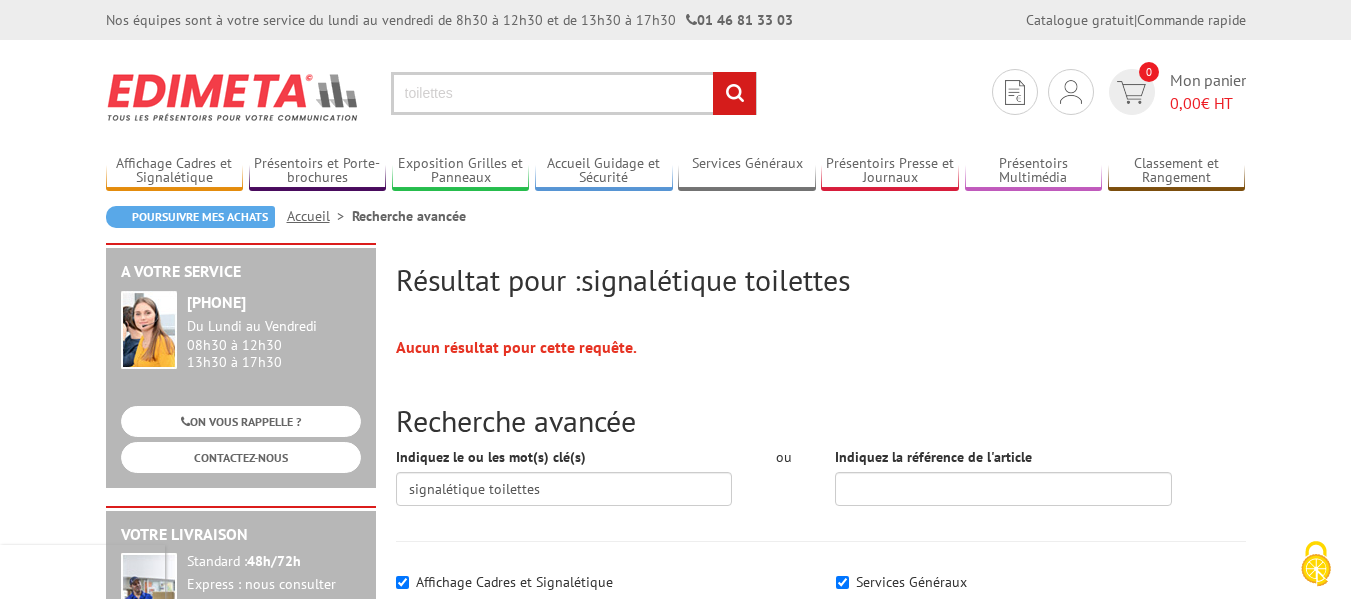type on "toilettes" 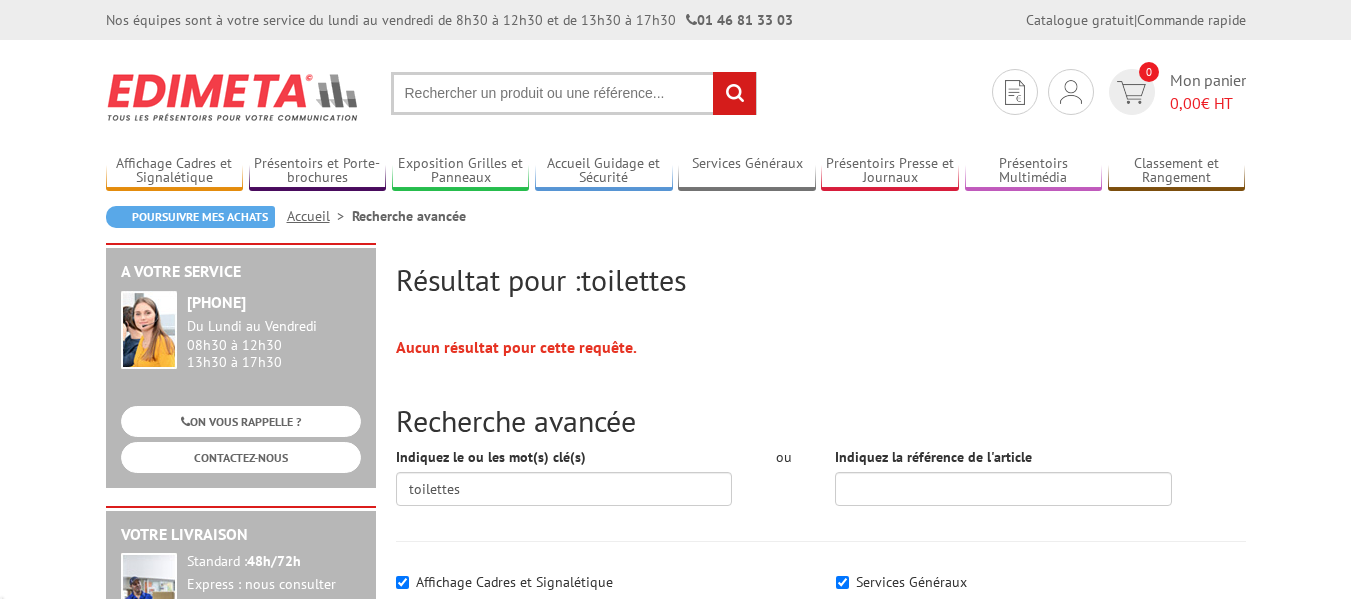 scroll, scrollTop: 0, scrollLeft: 0, axis: both 